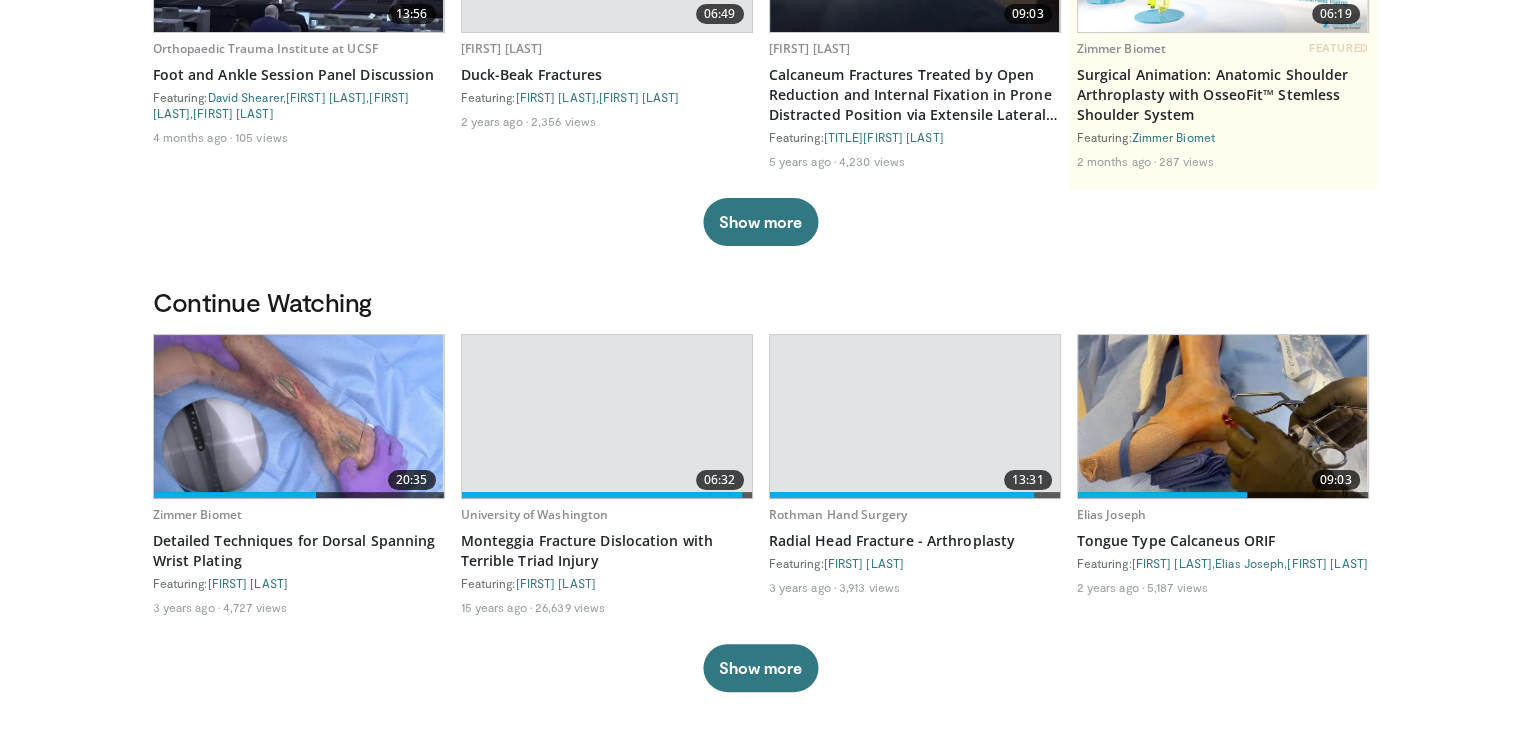 scroll, scrollTop: 335, scrollLeft: 0, axis: vertical 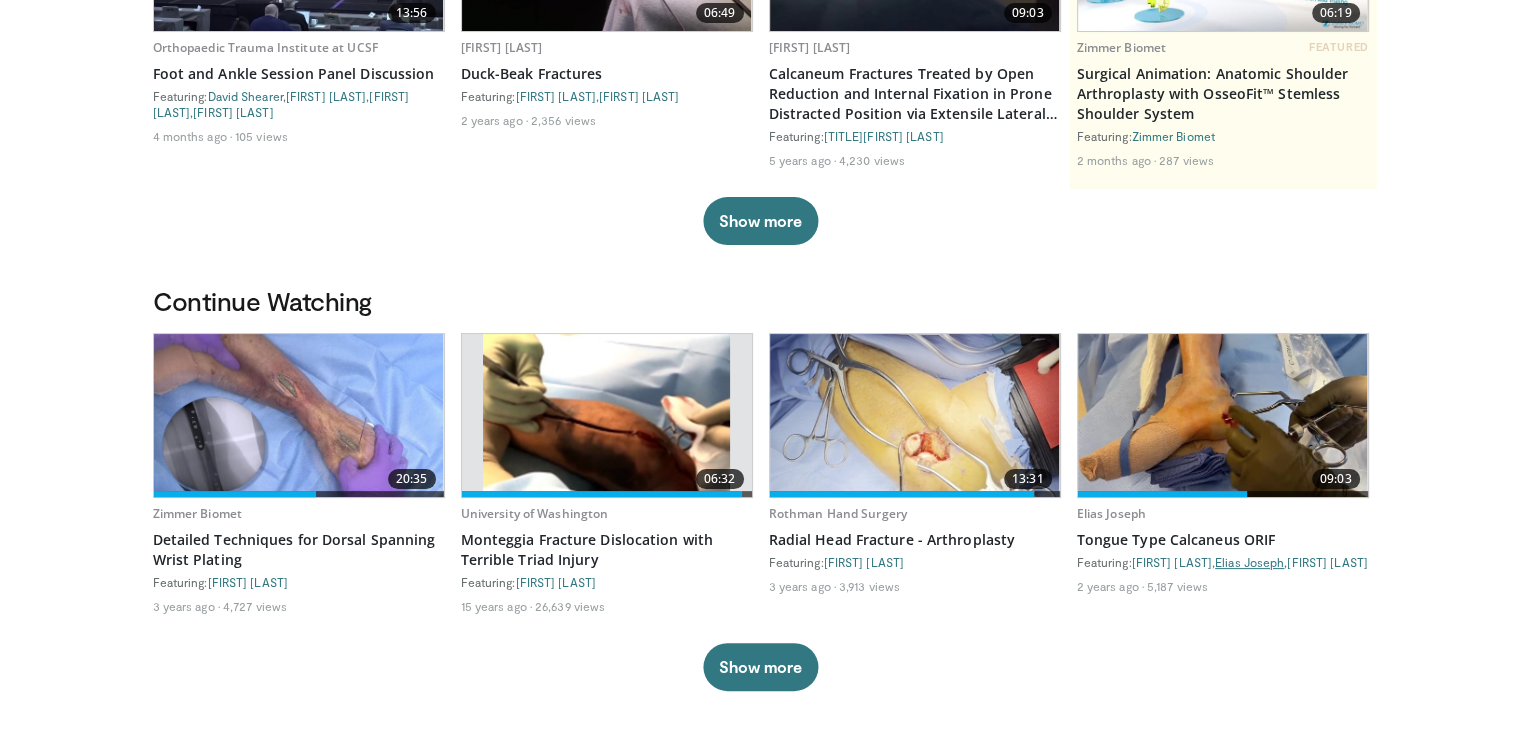 click on "Elias Joseph" at bounding box center (1249, 562) 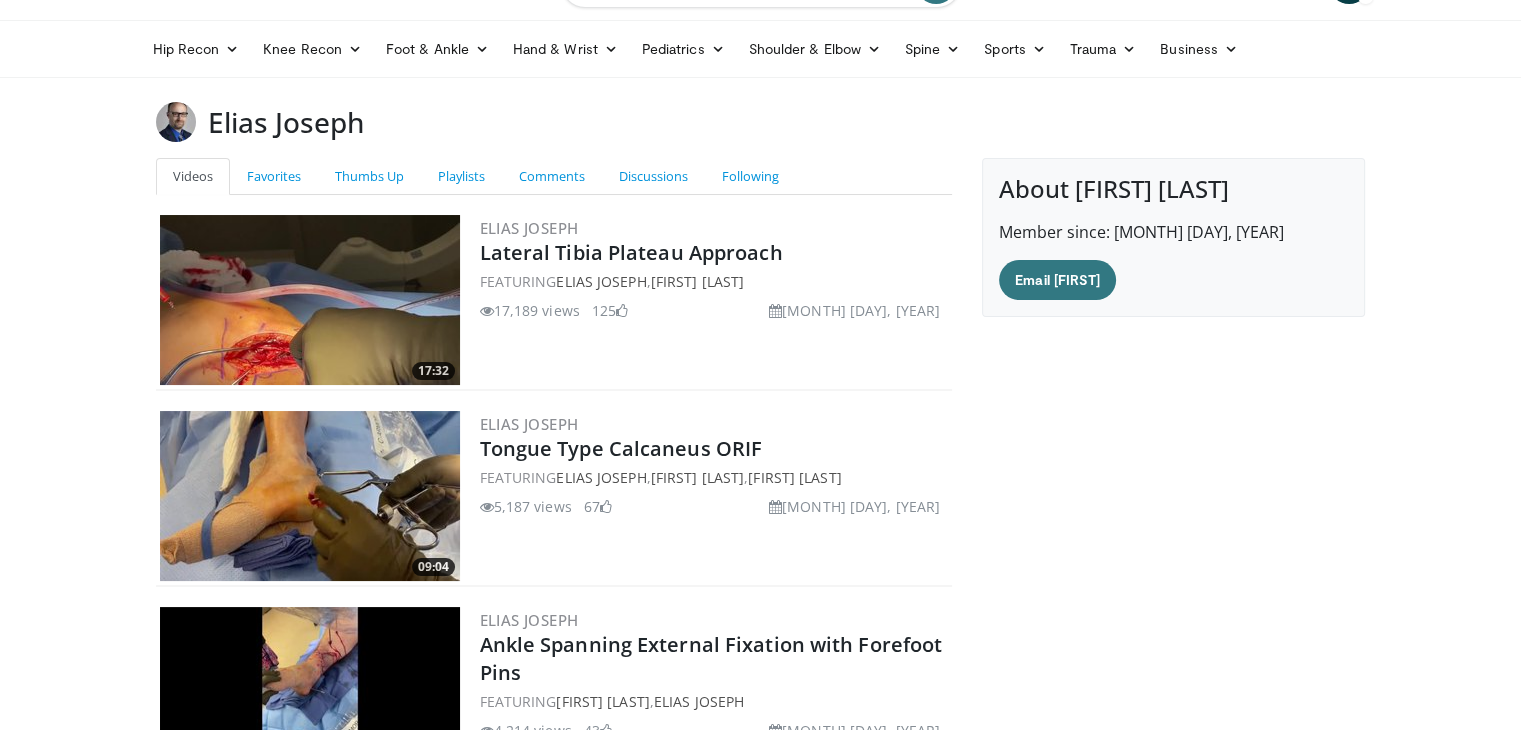 scroll, scrollTop: 0, scrollLeft: 0, axis: both 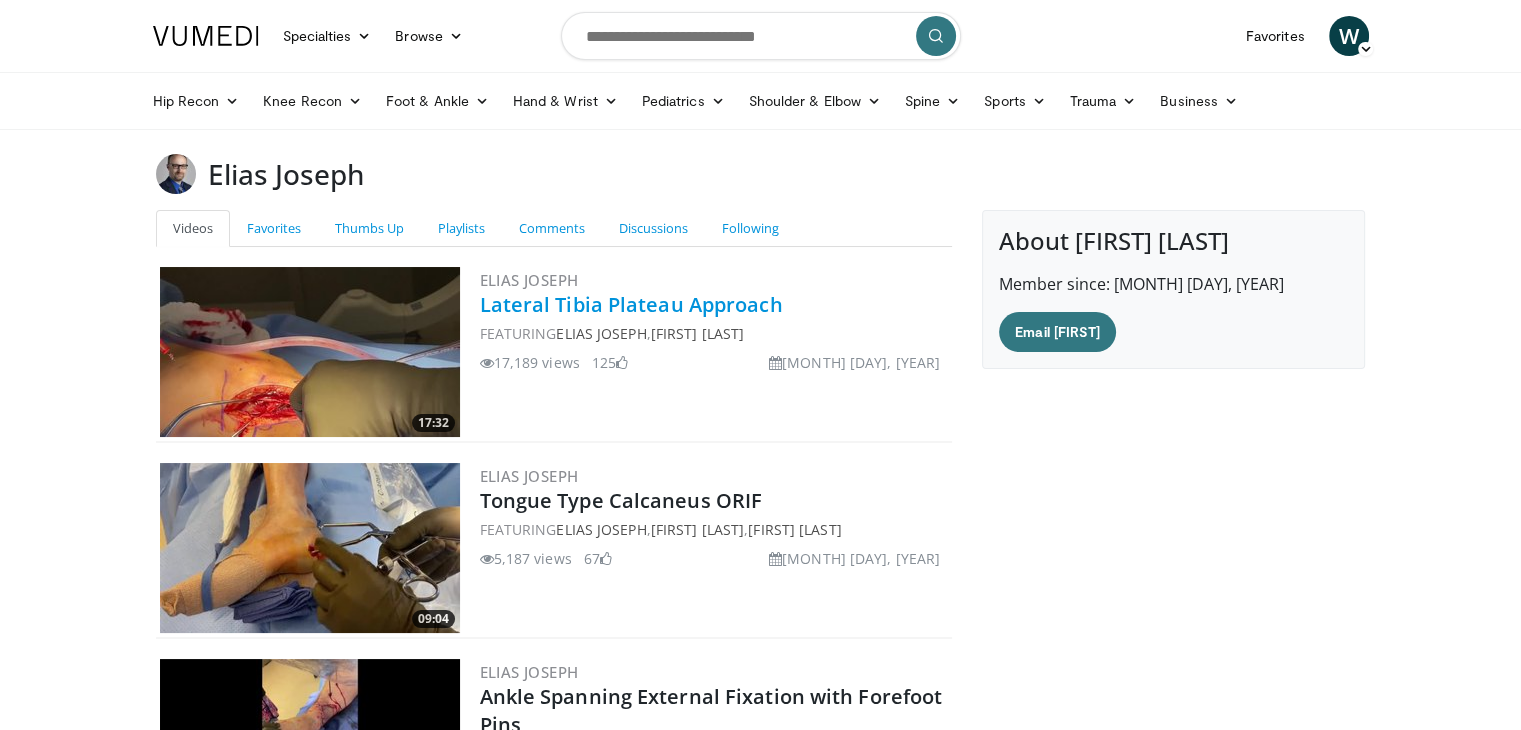 click on "Lateral Tibia Plateau Approach" at bounding box center (631, 304) 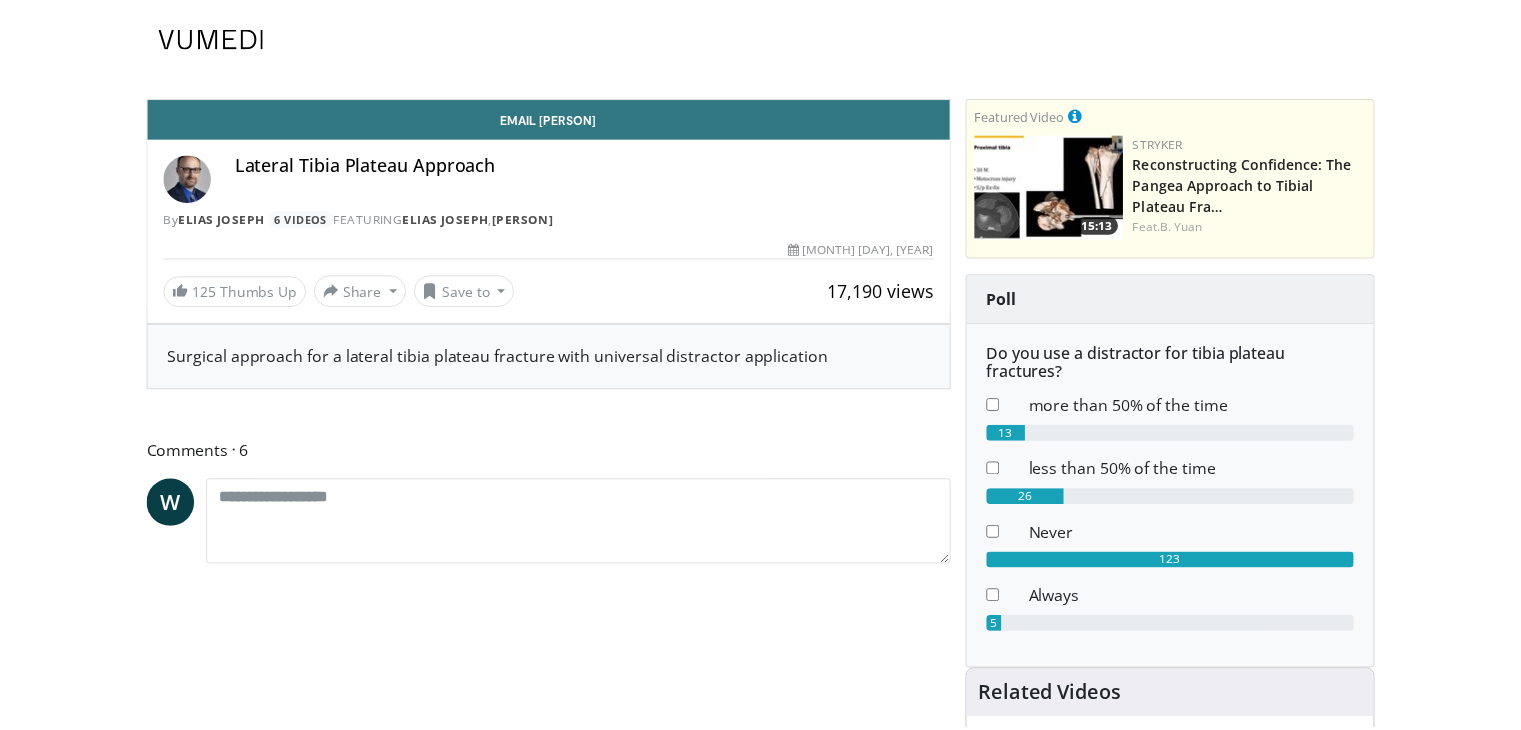 scroll, scrollTop: 0, scrollLeft: 0, axis: both 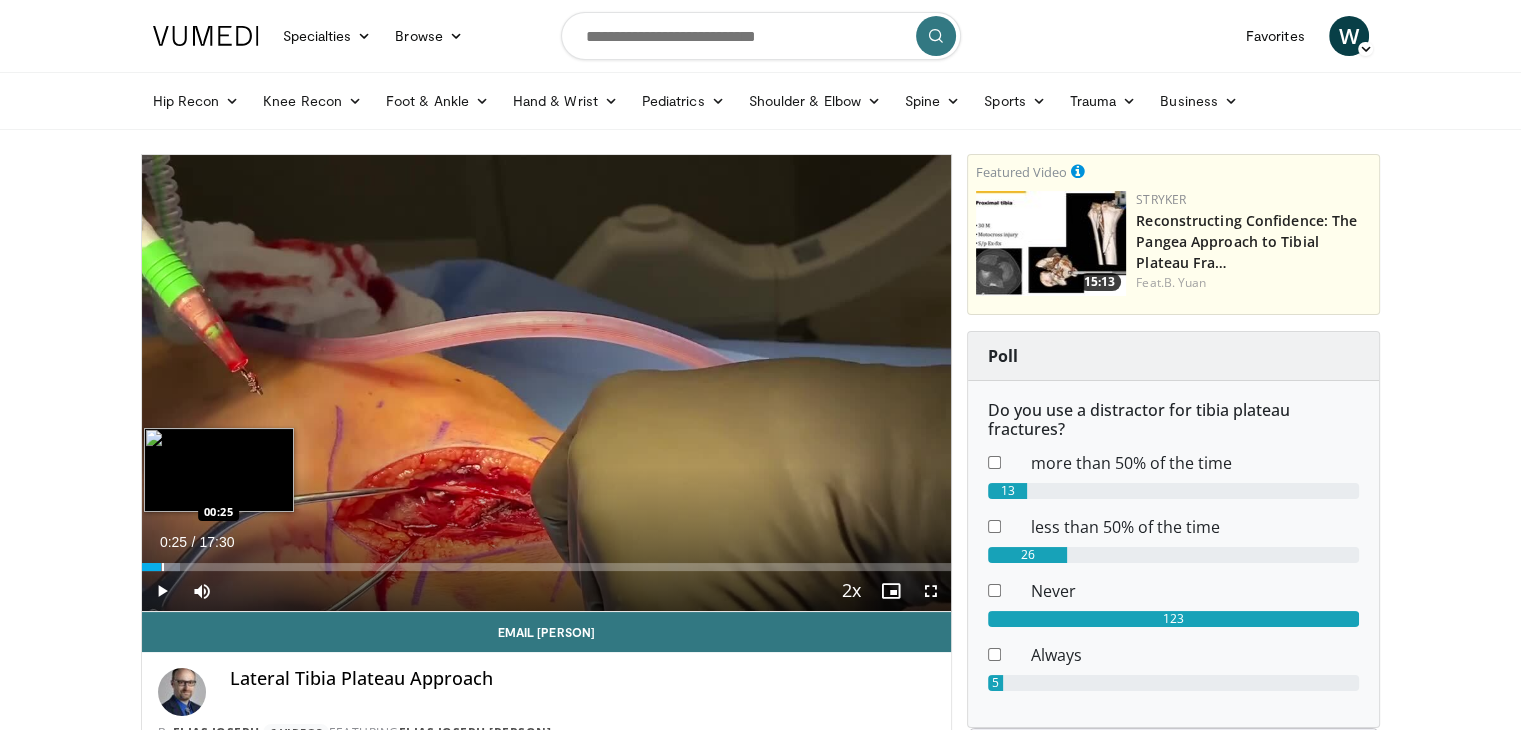 click on "Loaded :  4.71% 00:25 00:25" at bounding box center (547, 561) 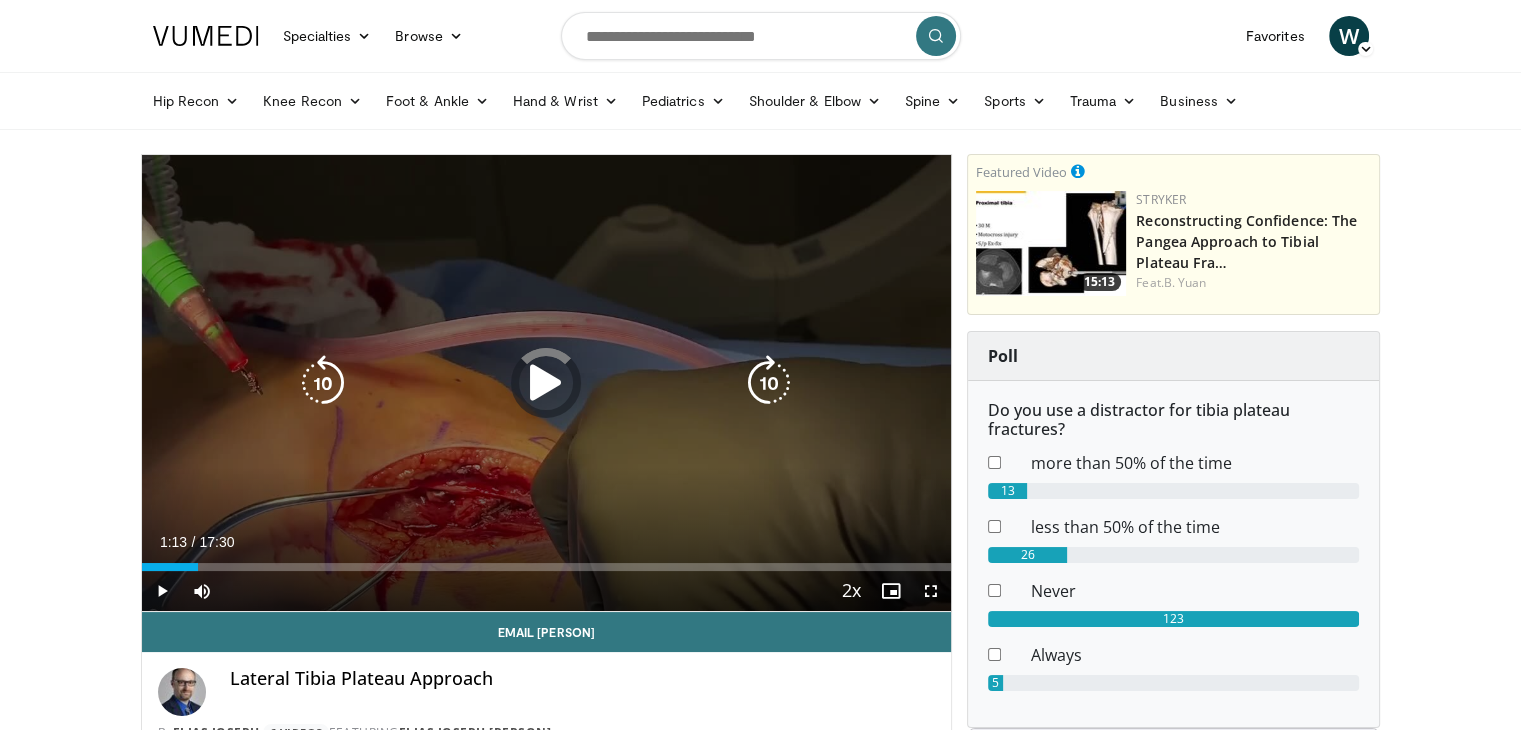 click on "Loaded :  0.00% 01:13 00:25" at bounding box center (547, 561) 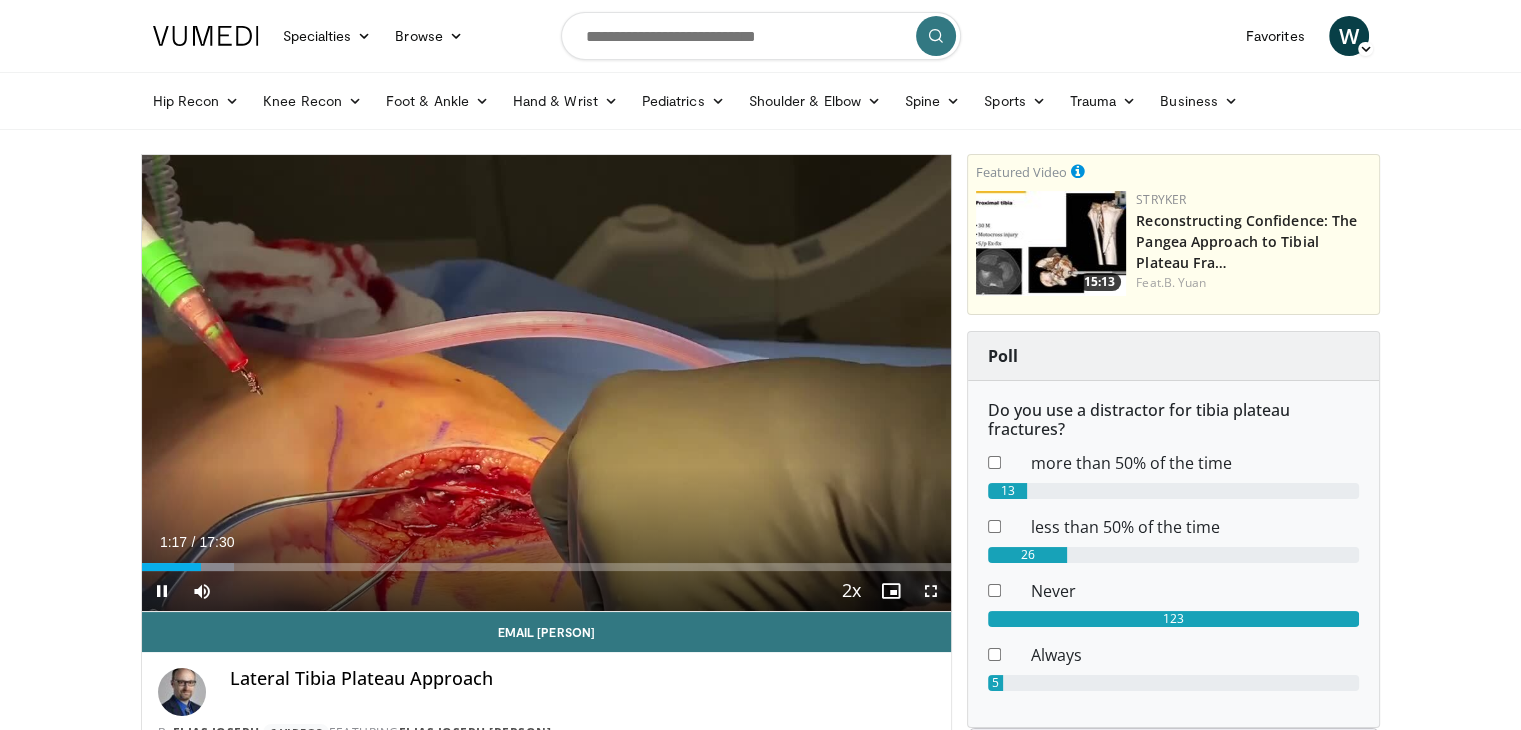 click at bounding box center [931, 591] 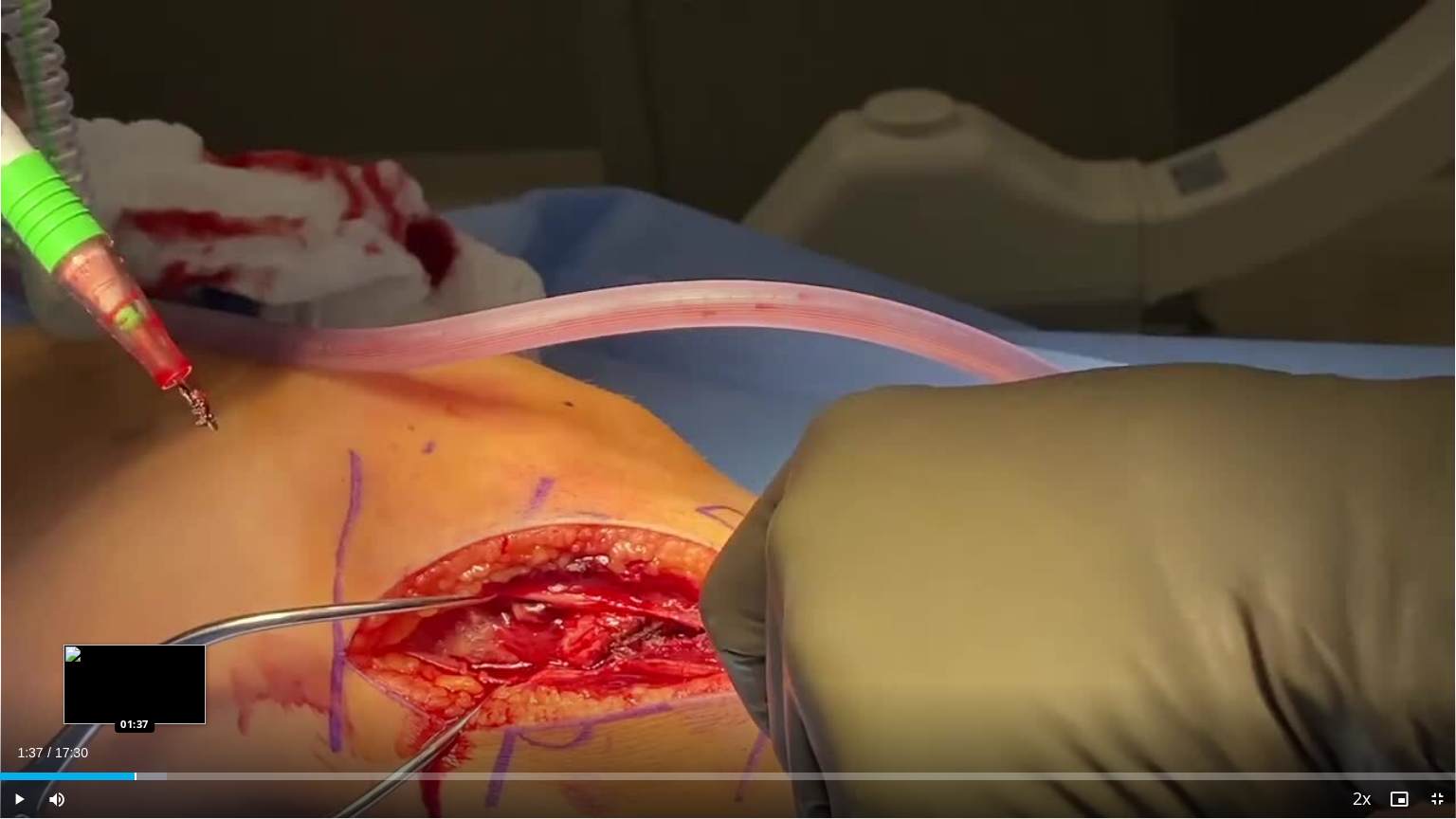 click on "Loaded :  11.43% 01:24 01:37" at bounding box center (728, 776) 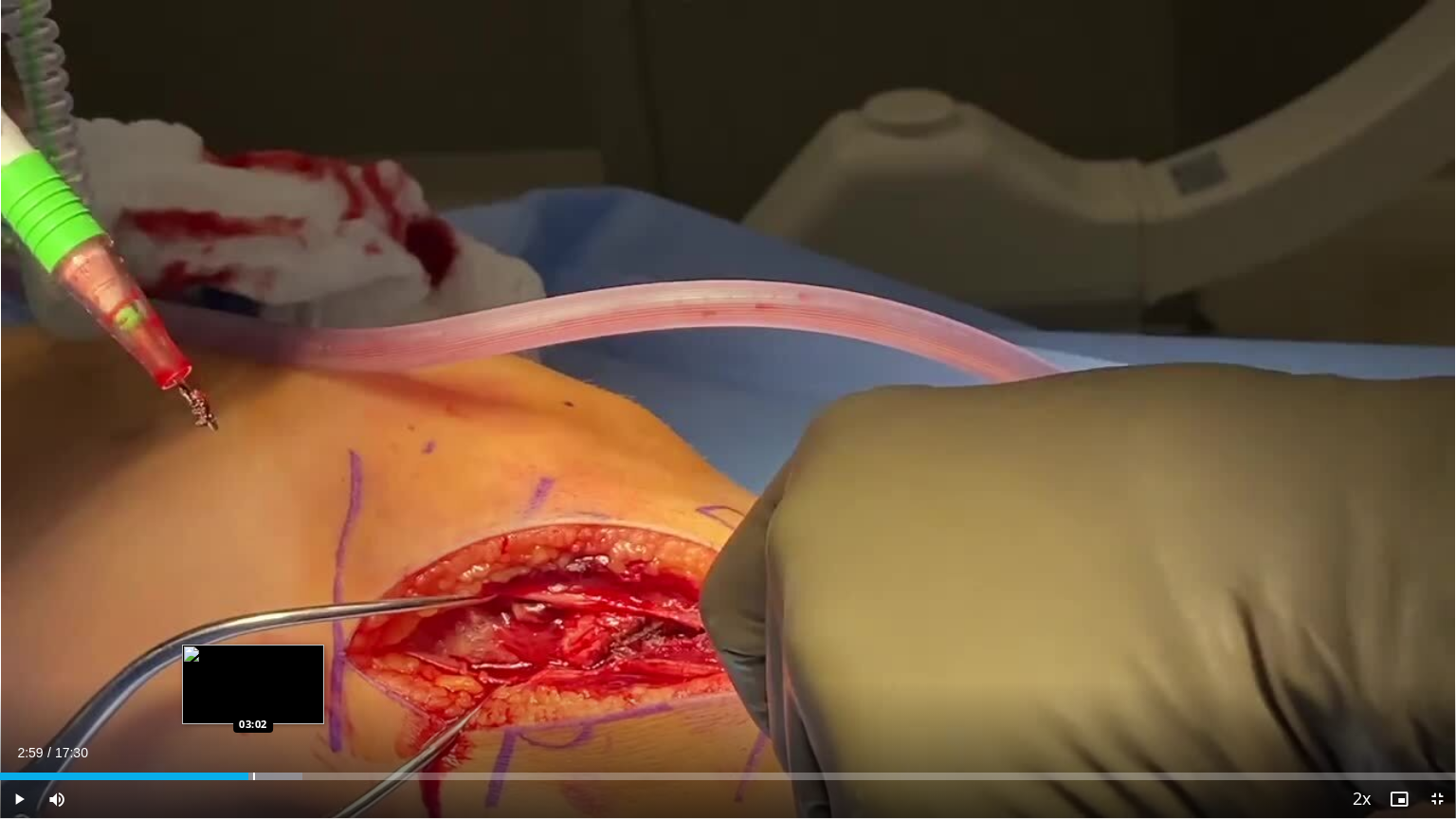 click on "Loaded :  20.76% 02:59 03:02" at bounding box center (728, 771) 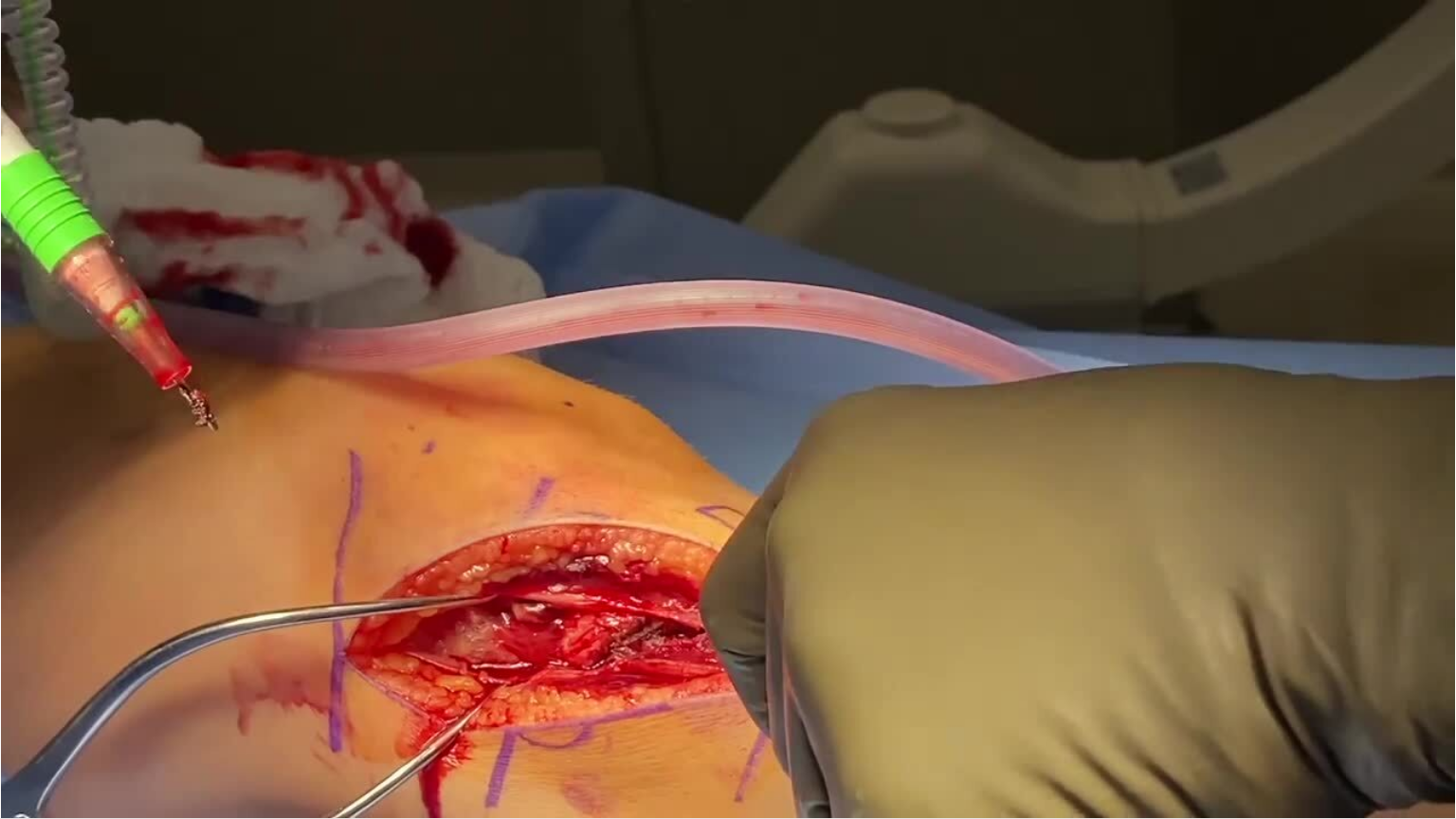 click on "10 seconds
Tap to unmute" at bounding box center (728, 409) 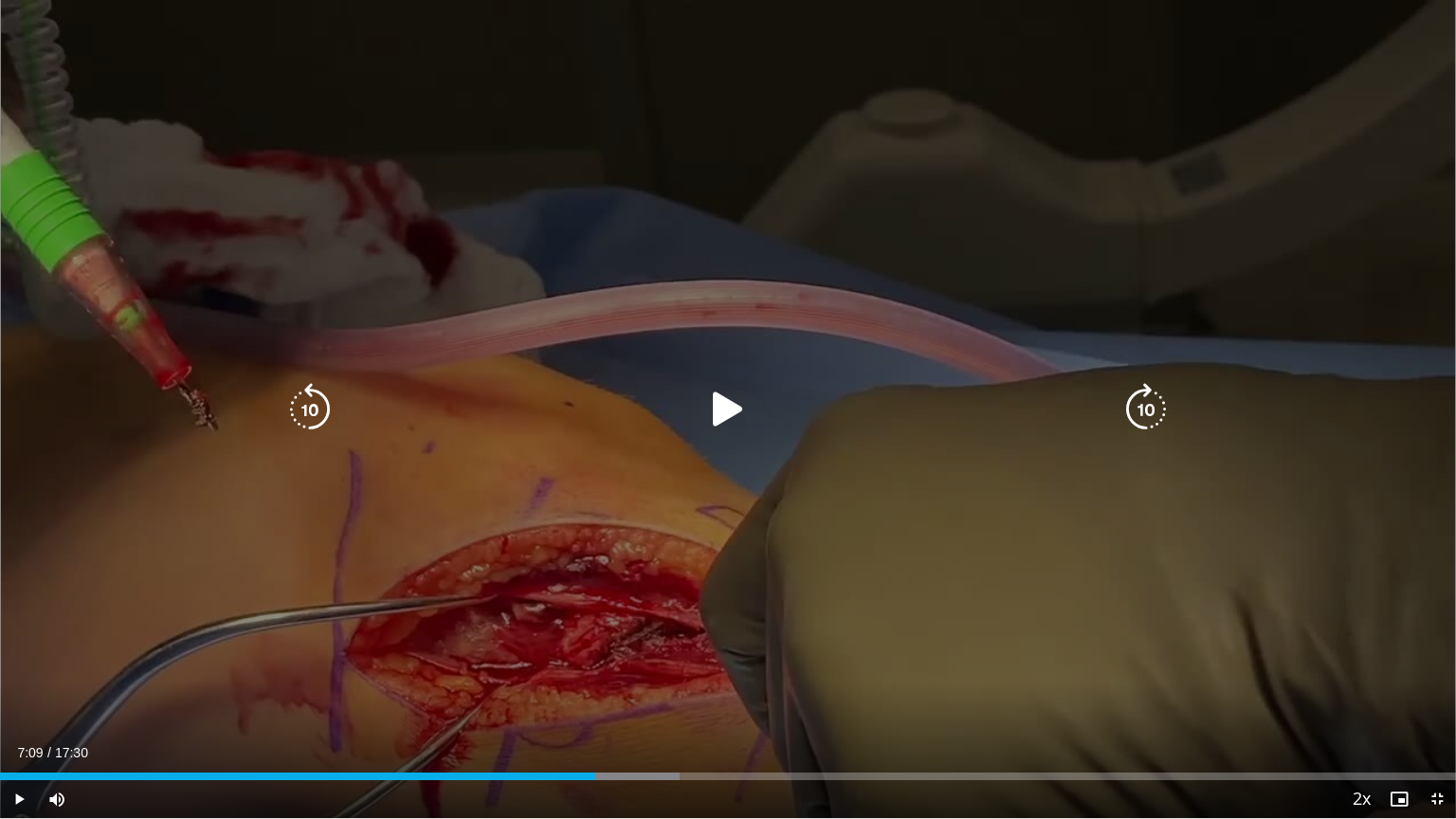 click on "10 seconds
Tap to unmute" at bounding box center (728, 409) 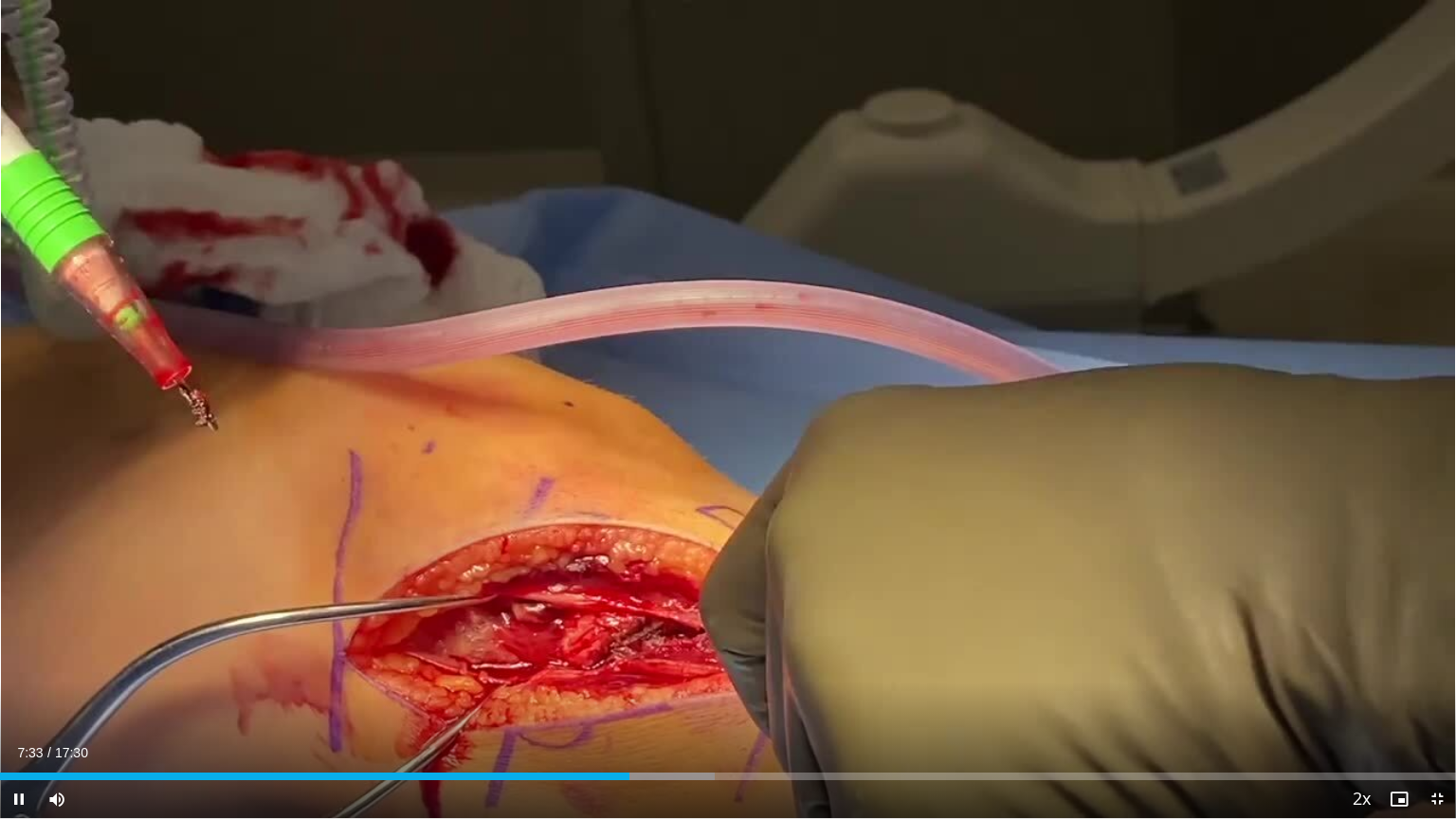 click on "10 seconds
Tap to unmute" at bounding box center [728, 409] 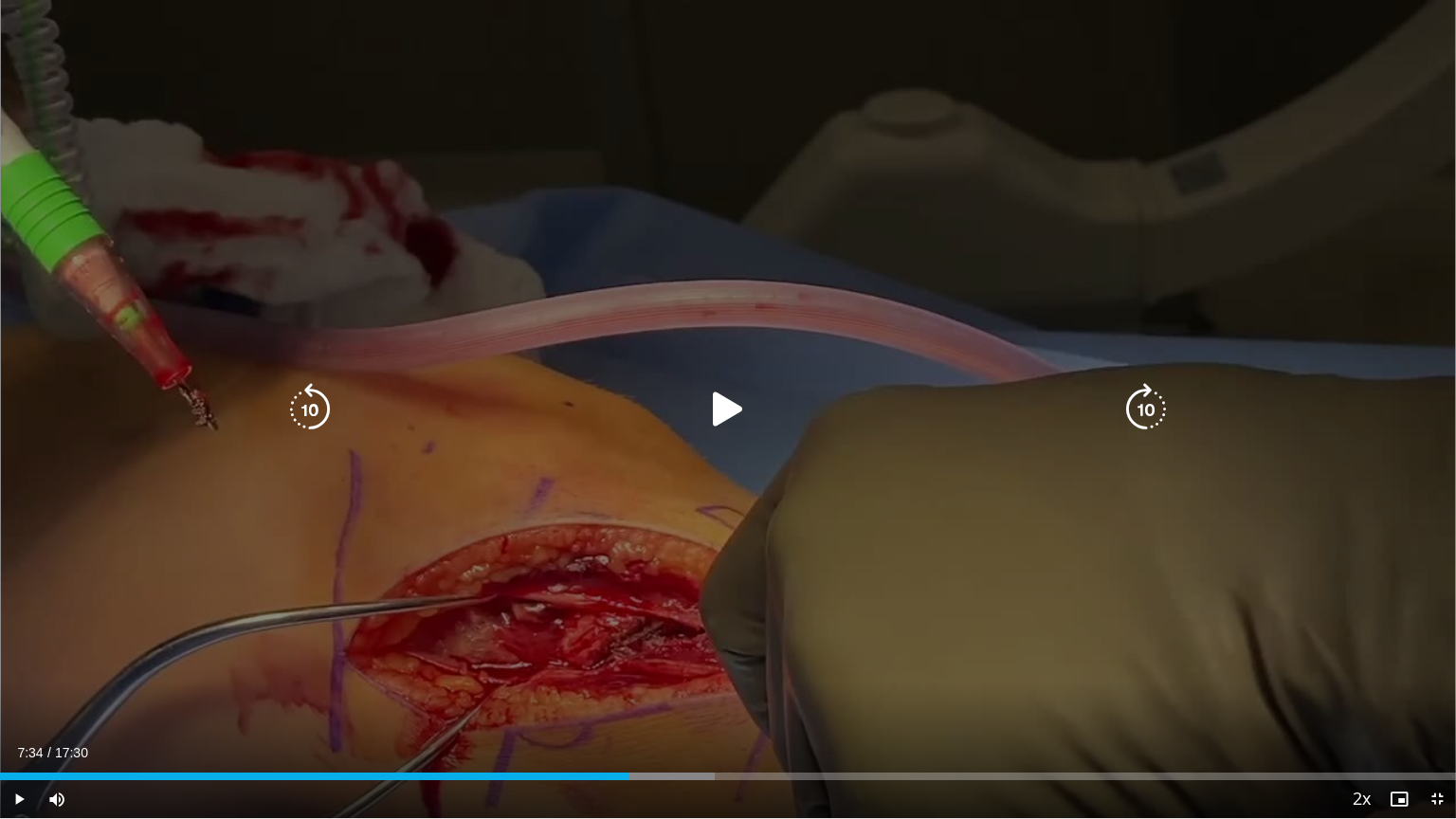 click on "10 seconds
Tap to unmute" at bounding box center (728, 409) 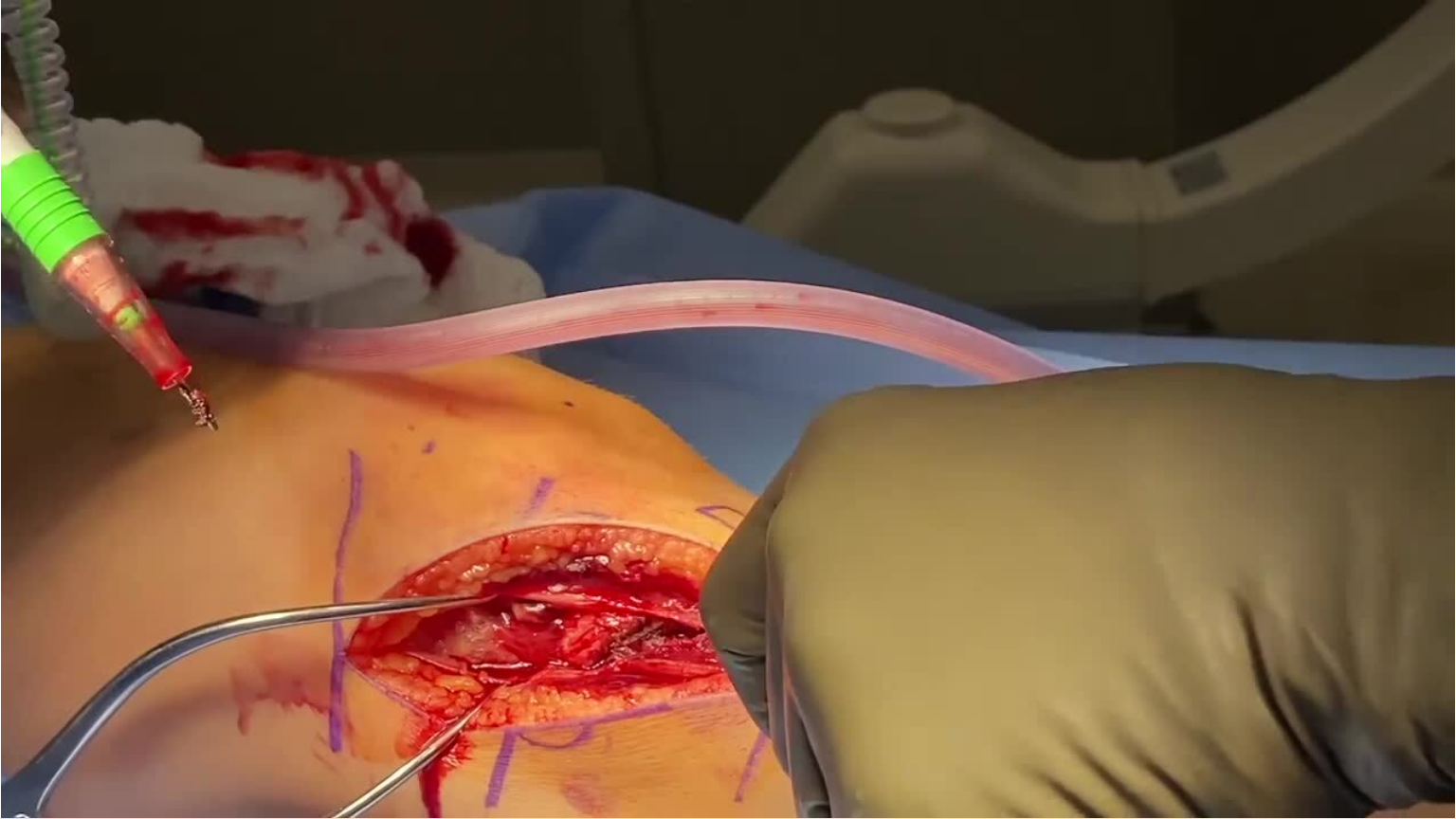 click on "**********" at bounding box center [728, 410] 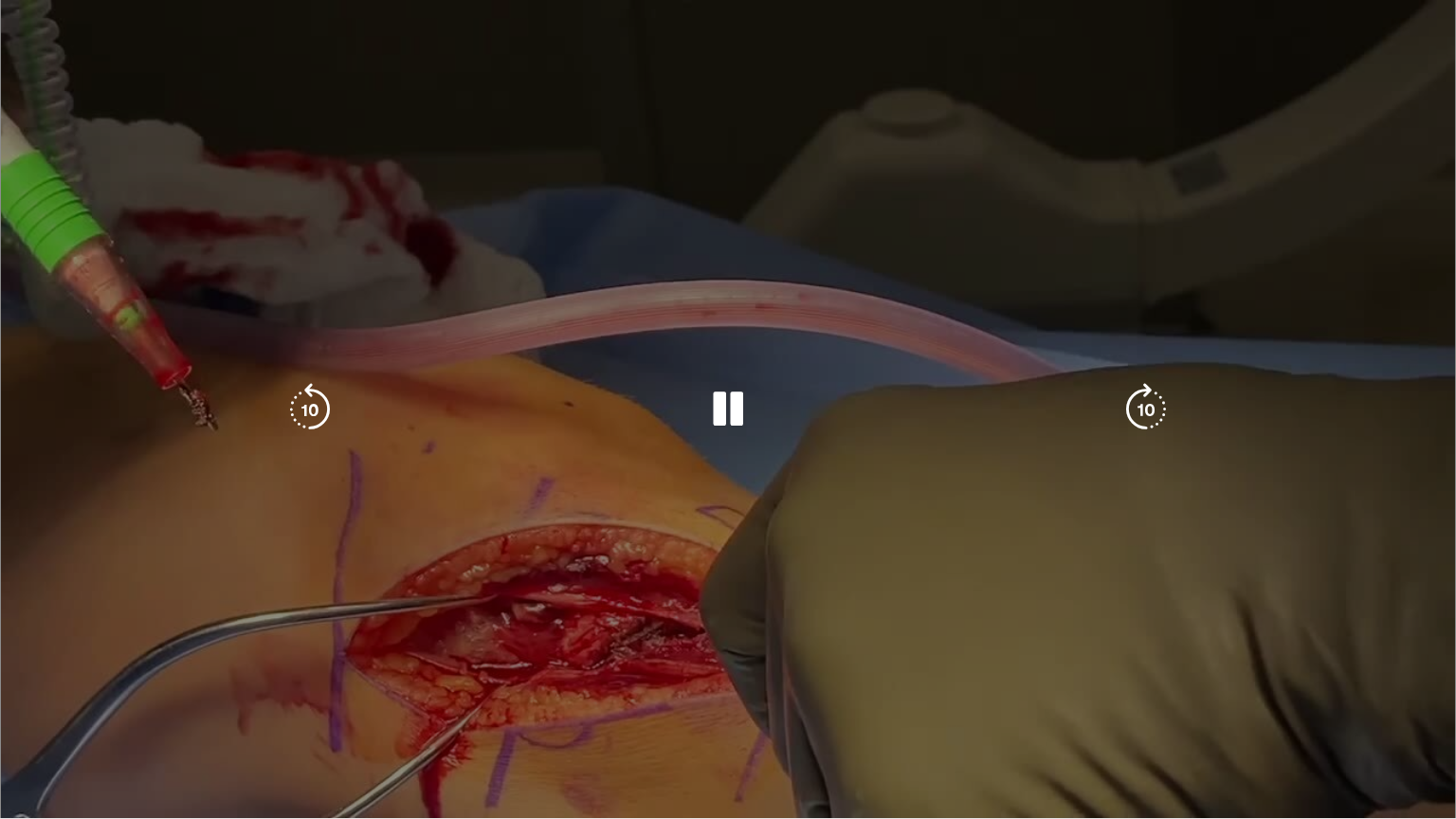 click on "**********" at bounding box center [728, 410] 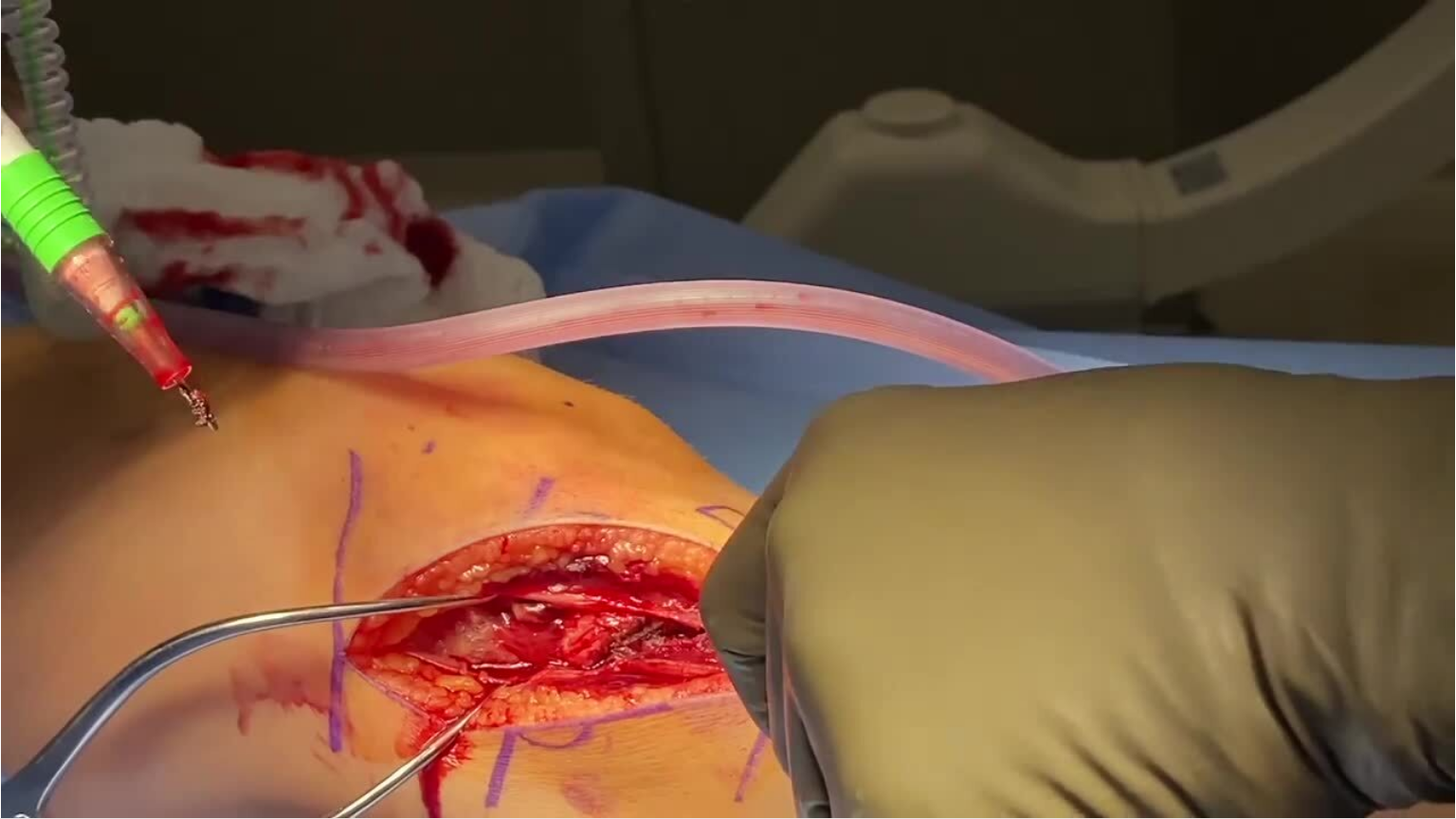 click on "10 seconds
Tap to unmute" at bounding box center (728, 409) 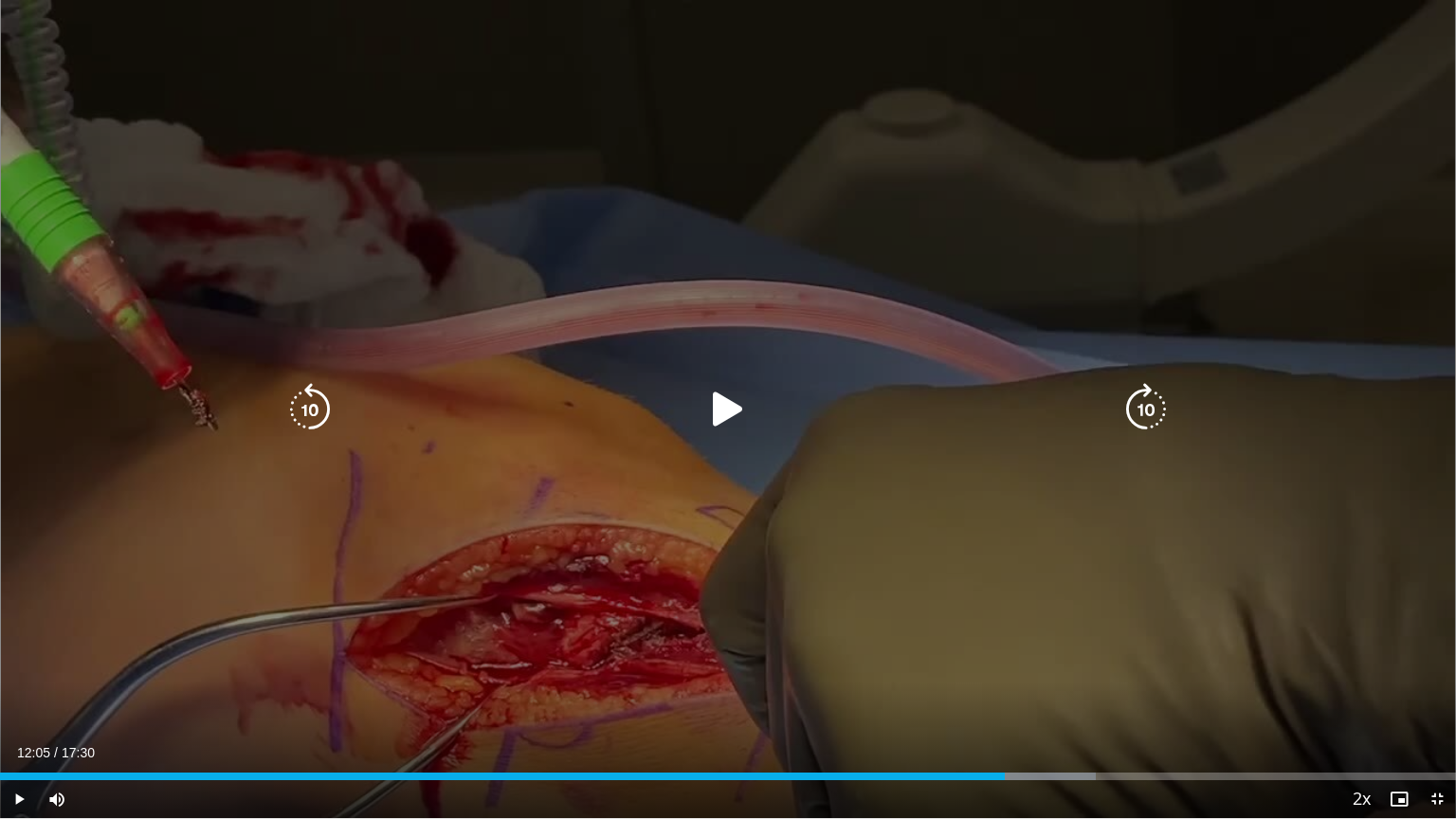 click on "10 seconds
Tap to unmute" at bounding box center (728, 409) 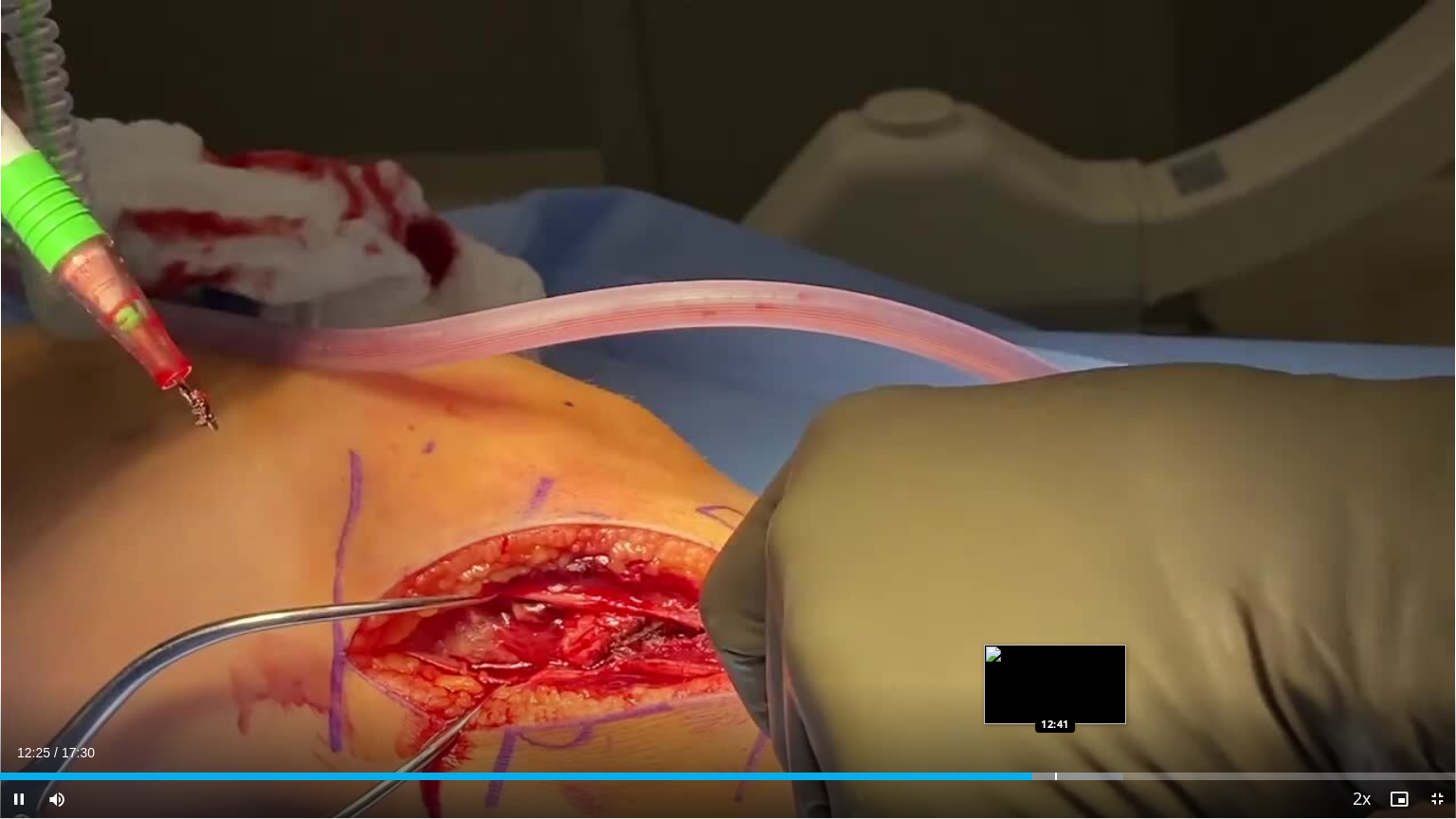 click on "Loaded :  77.15% 12:25 12:41" at bounding box center (728, 771) 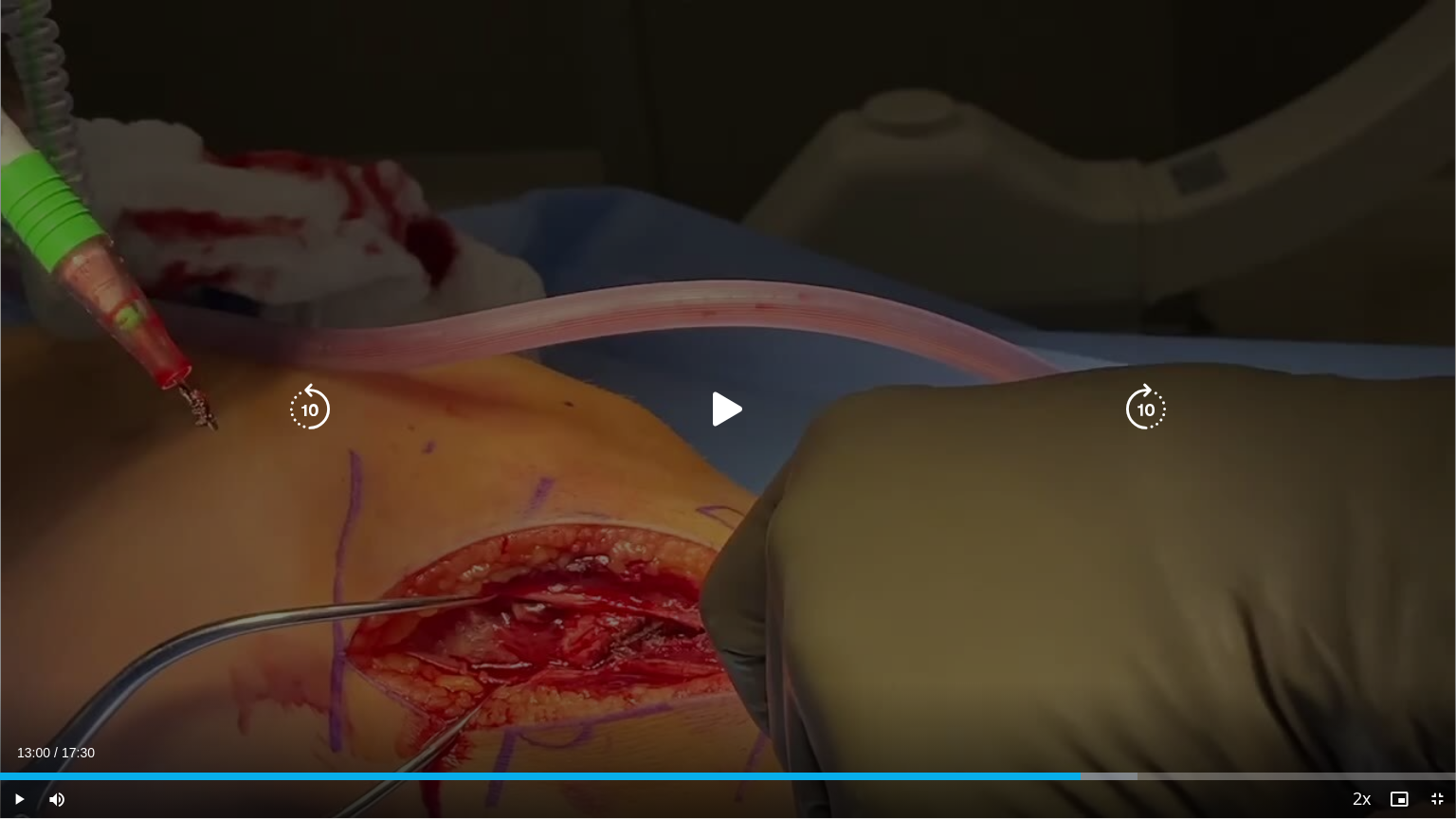 click on "Loaded :  78.10% 13:00 12:41" at bounding box center (728, 771) 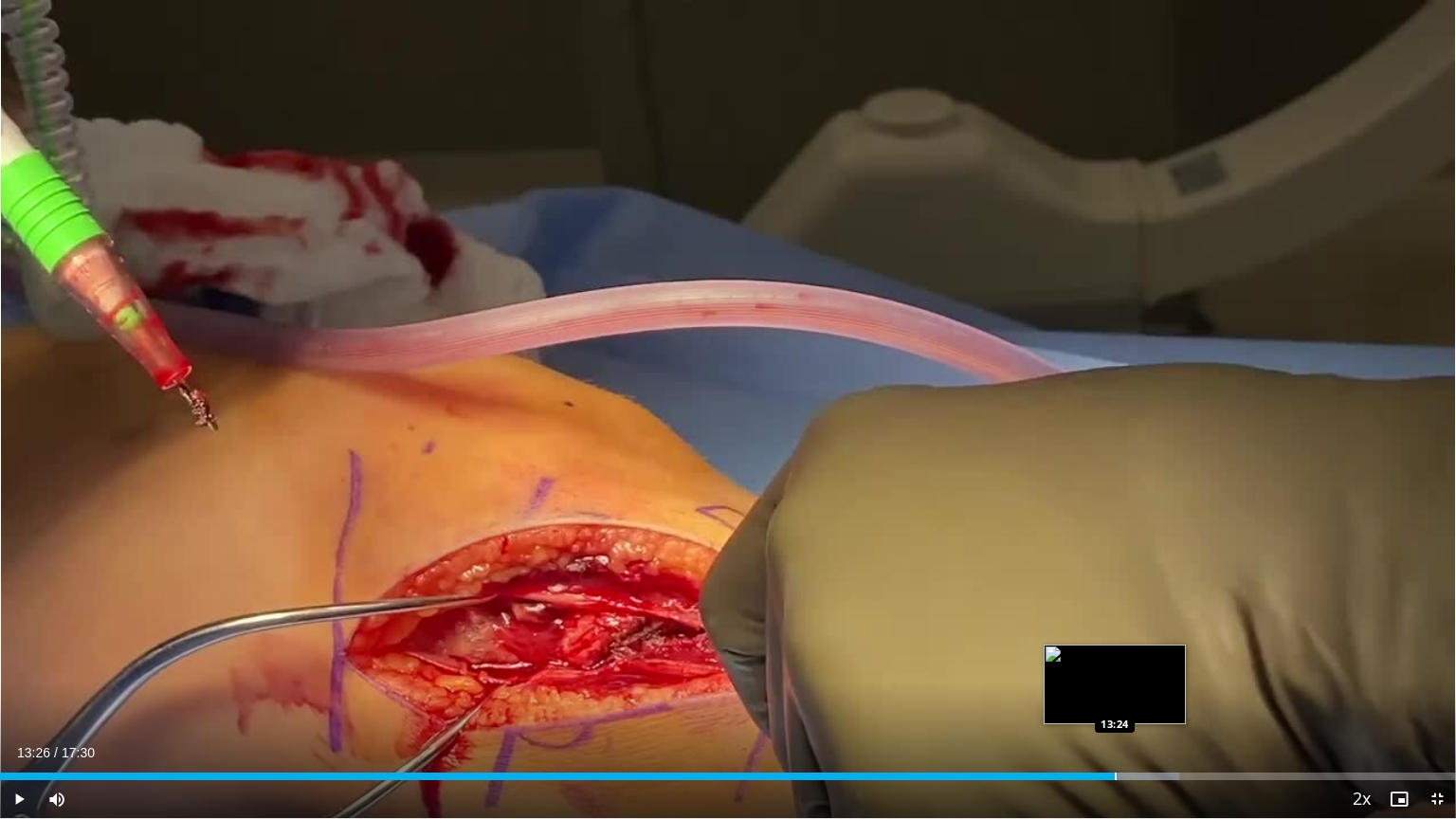 click at bounding box center (1111, 776) 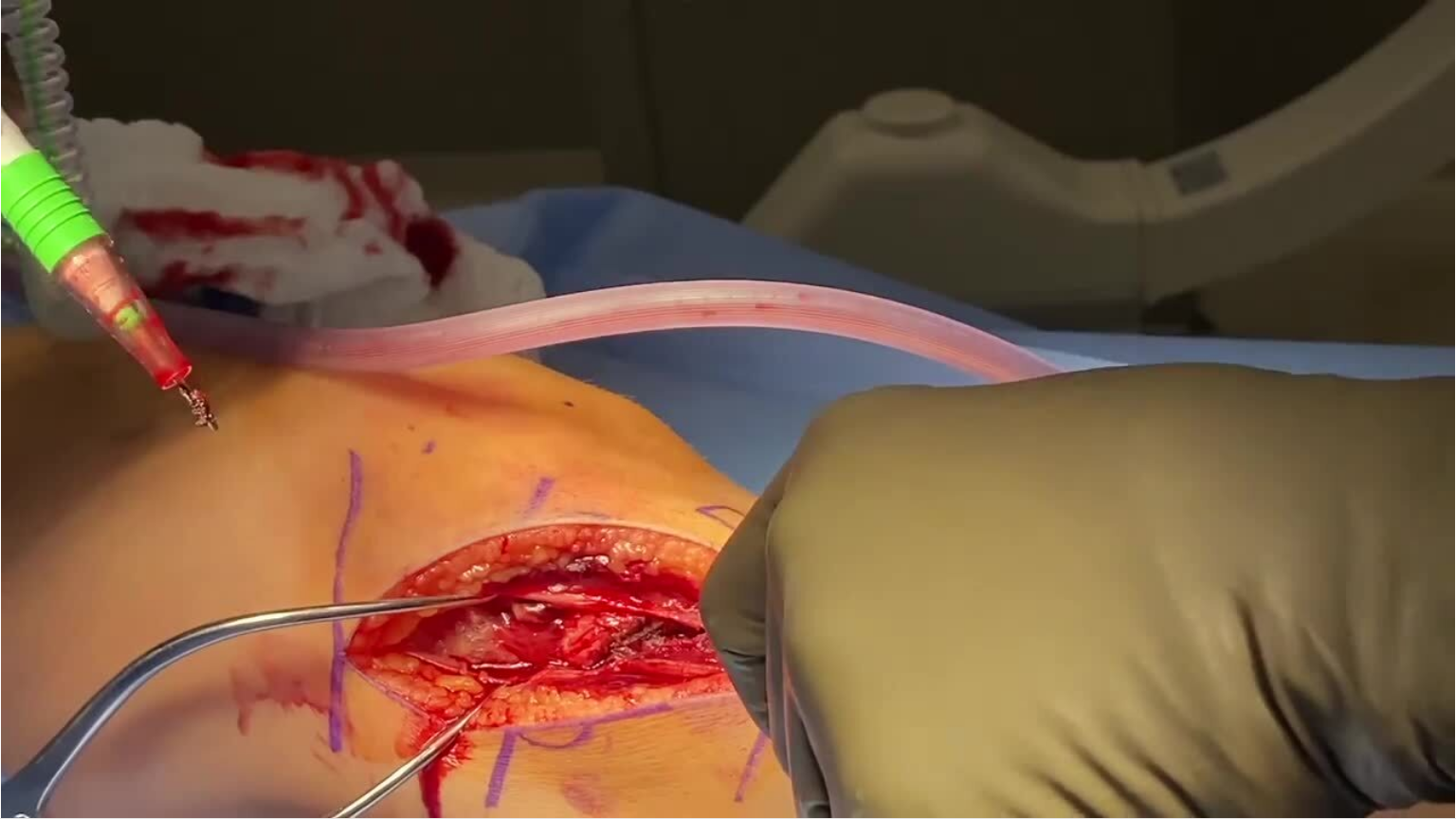 click on "**********" at bounding box center [728, 410] 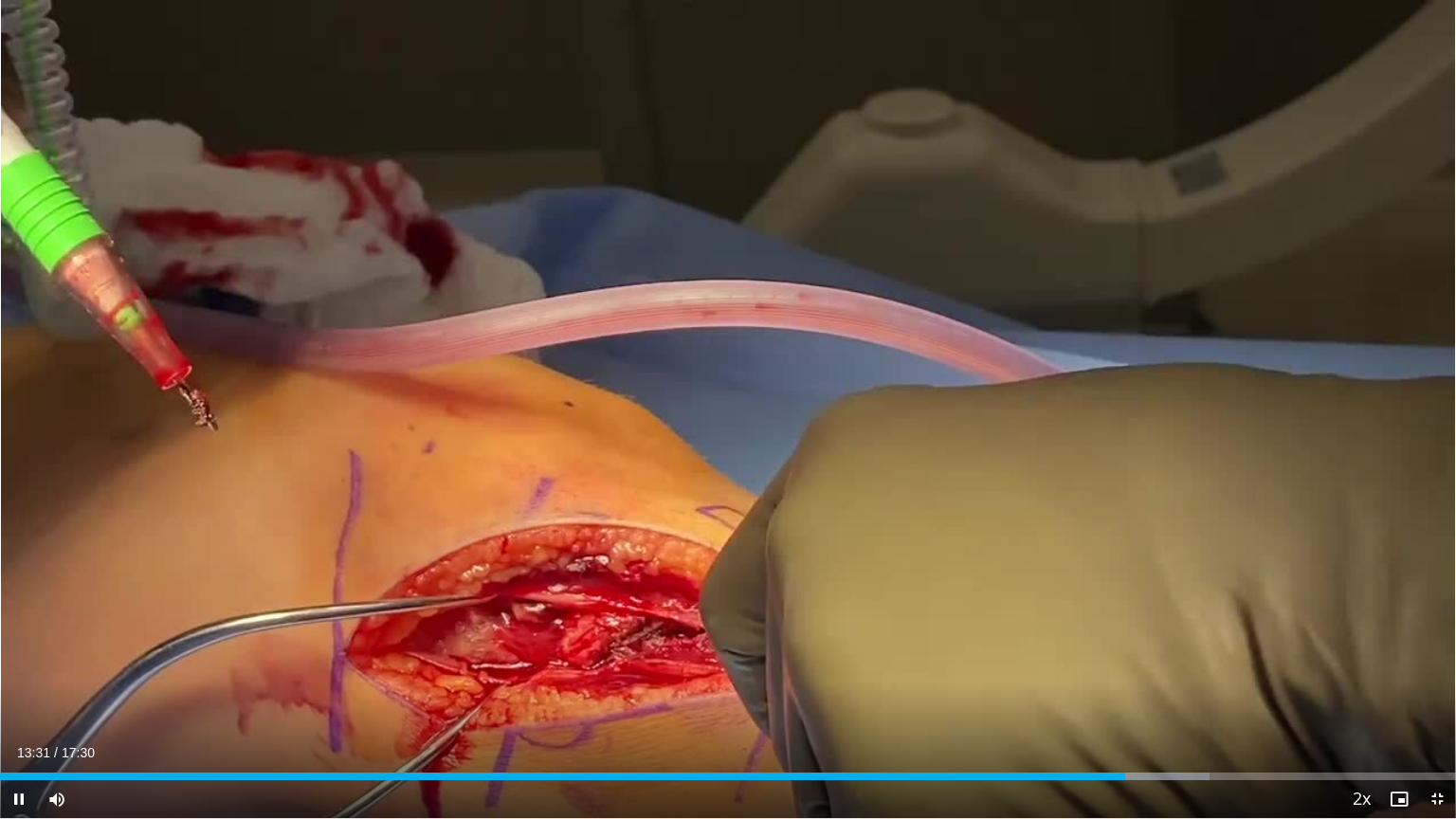 click on "Current Time  13:31 / Duration  17:30 Pause Skip Backward Skip Forward Mute Loaded :  83.06% 13:32 13:58 Stream Type  LIVE Seek to live, currently behind live LIVE   2x Playback Rate 0.5x 0.75x 1x 1.25x 1.5x 1.75x 2x , selected Chapters Chapters Descriptions descriptions off , selected Captions captions settings , opens captions settings dialog captions off , selected Audio Track en (Main) , selected Exit Fullscreen Enable picture-in-picture mode" at bounding box center (728, 799) 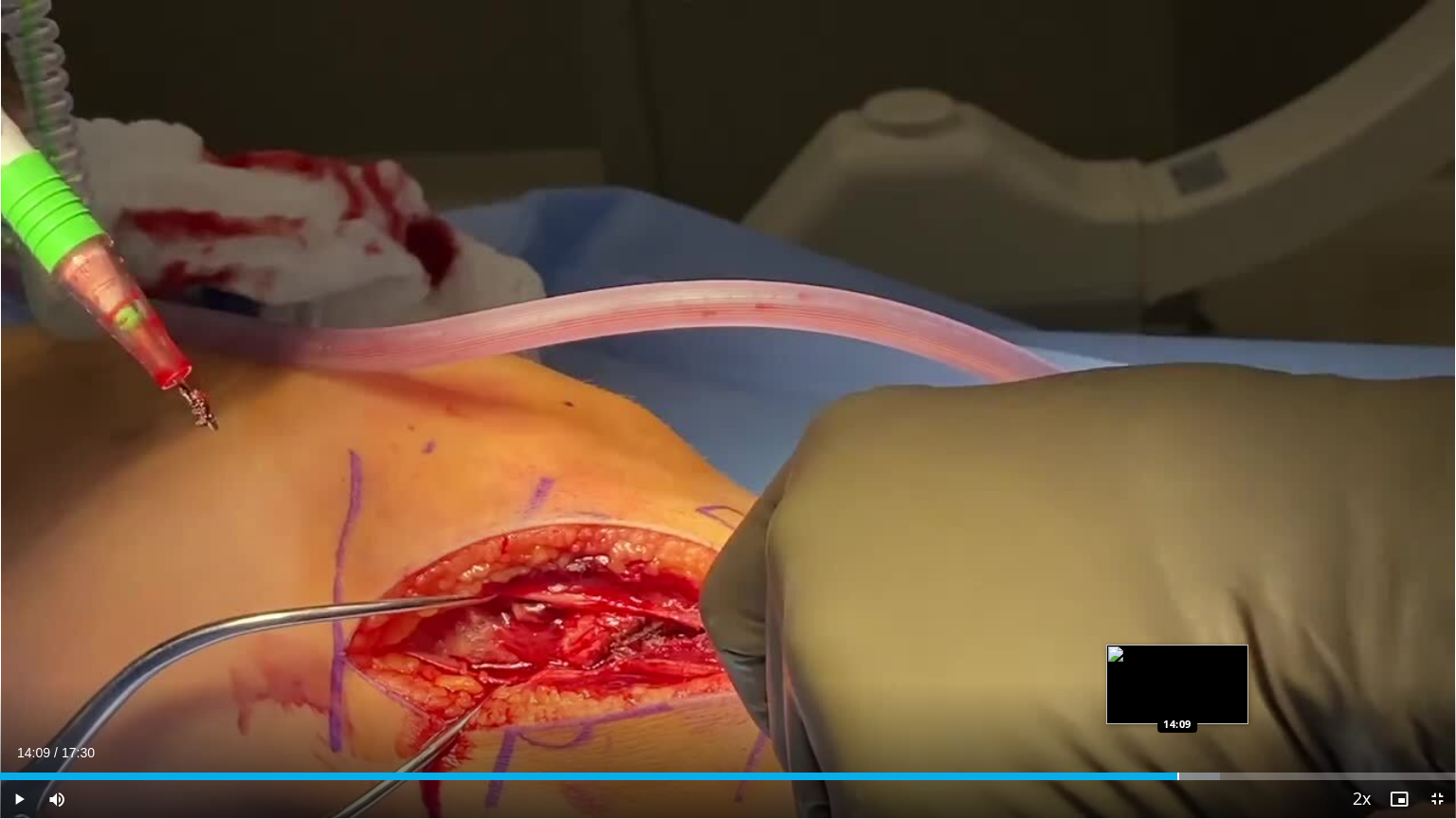 click at bounding box center [1178, 776] 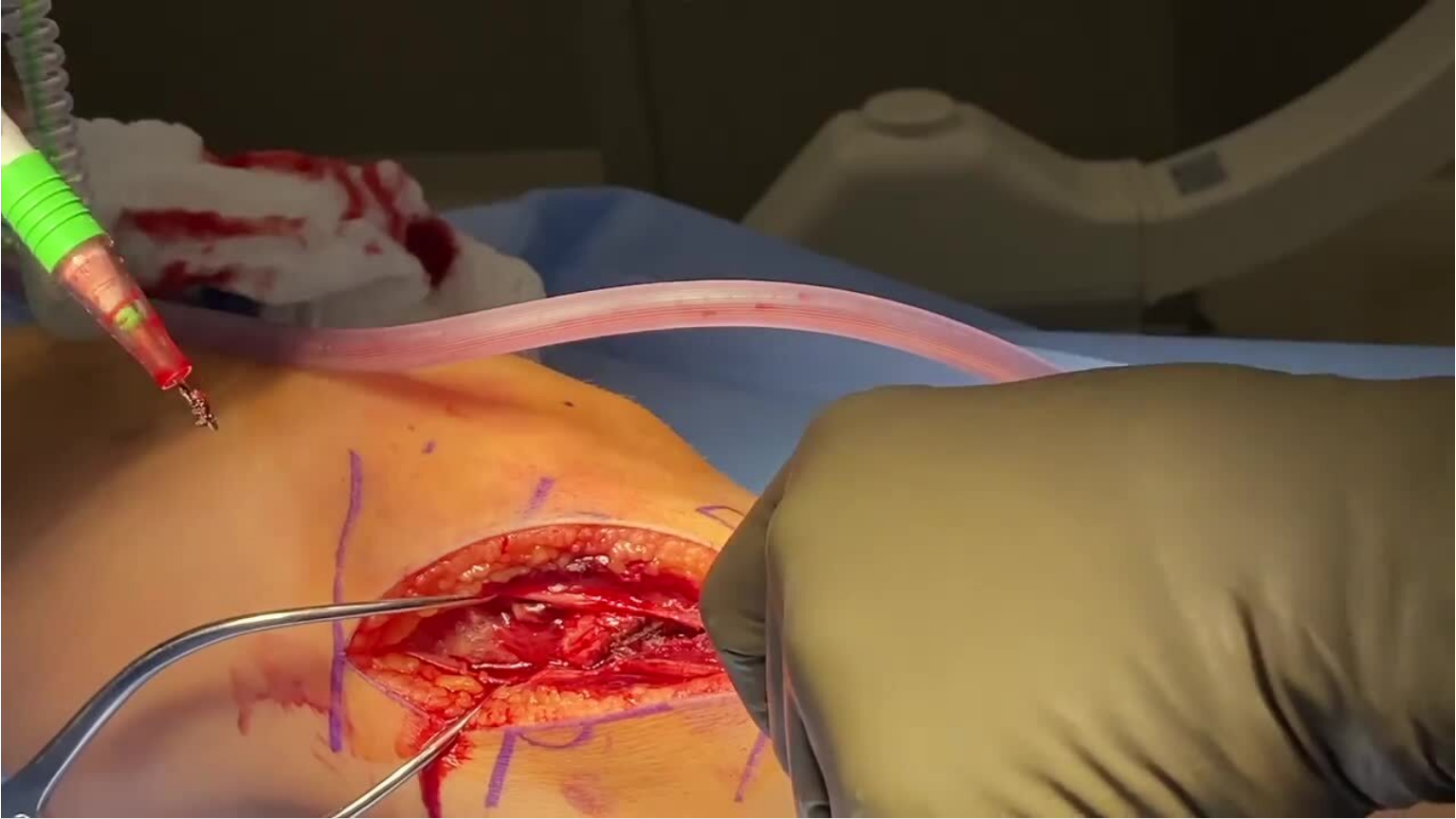 click on "**********" at bounding box center (728, 410) 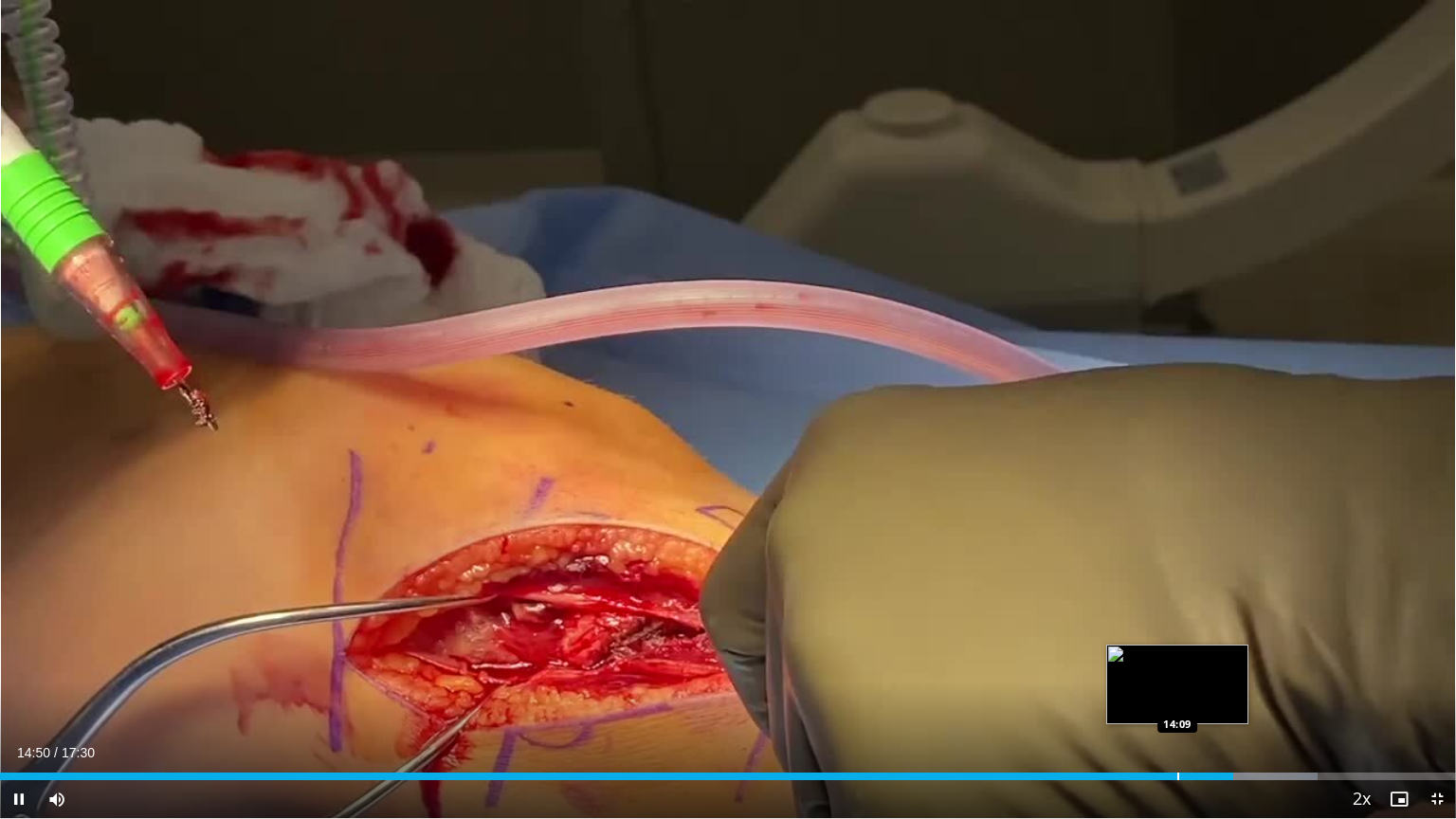 click on "**********" at bounding box center [728, 410] 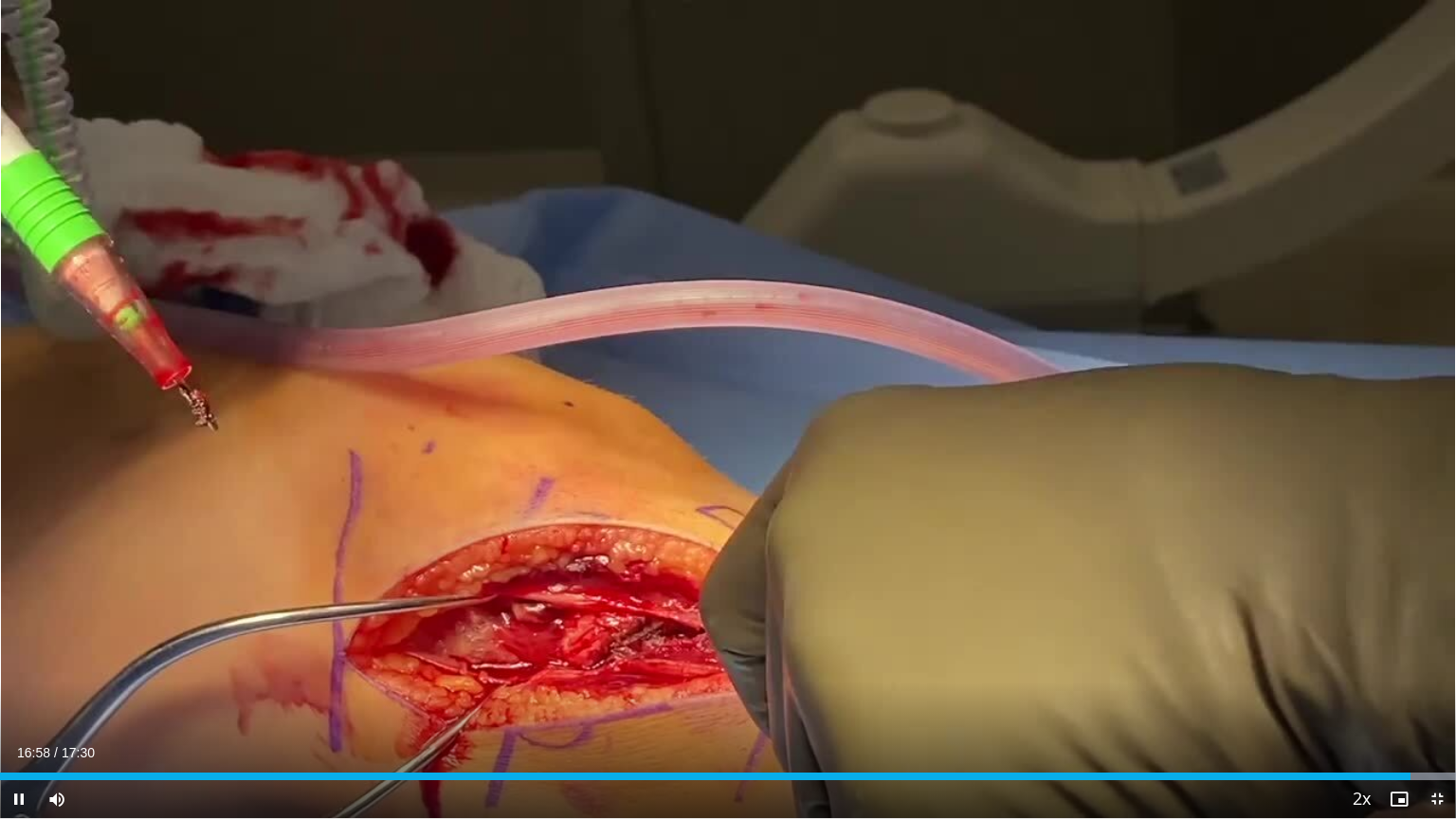 click at bounding box center (1437, 799) 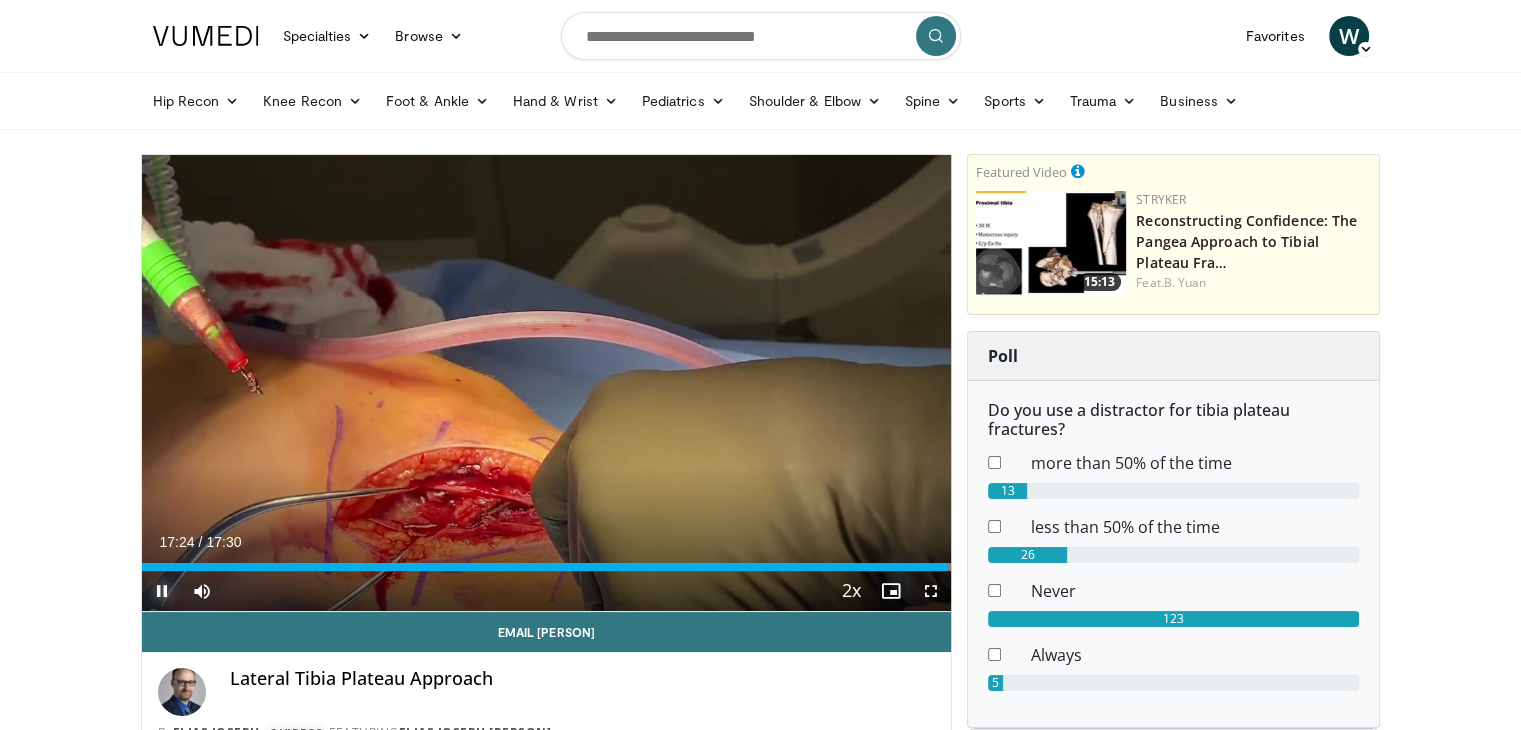 click at bounding box center [162, 591] 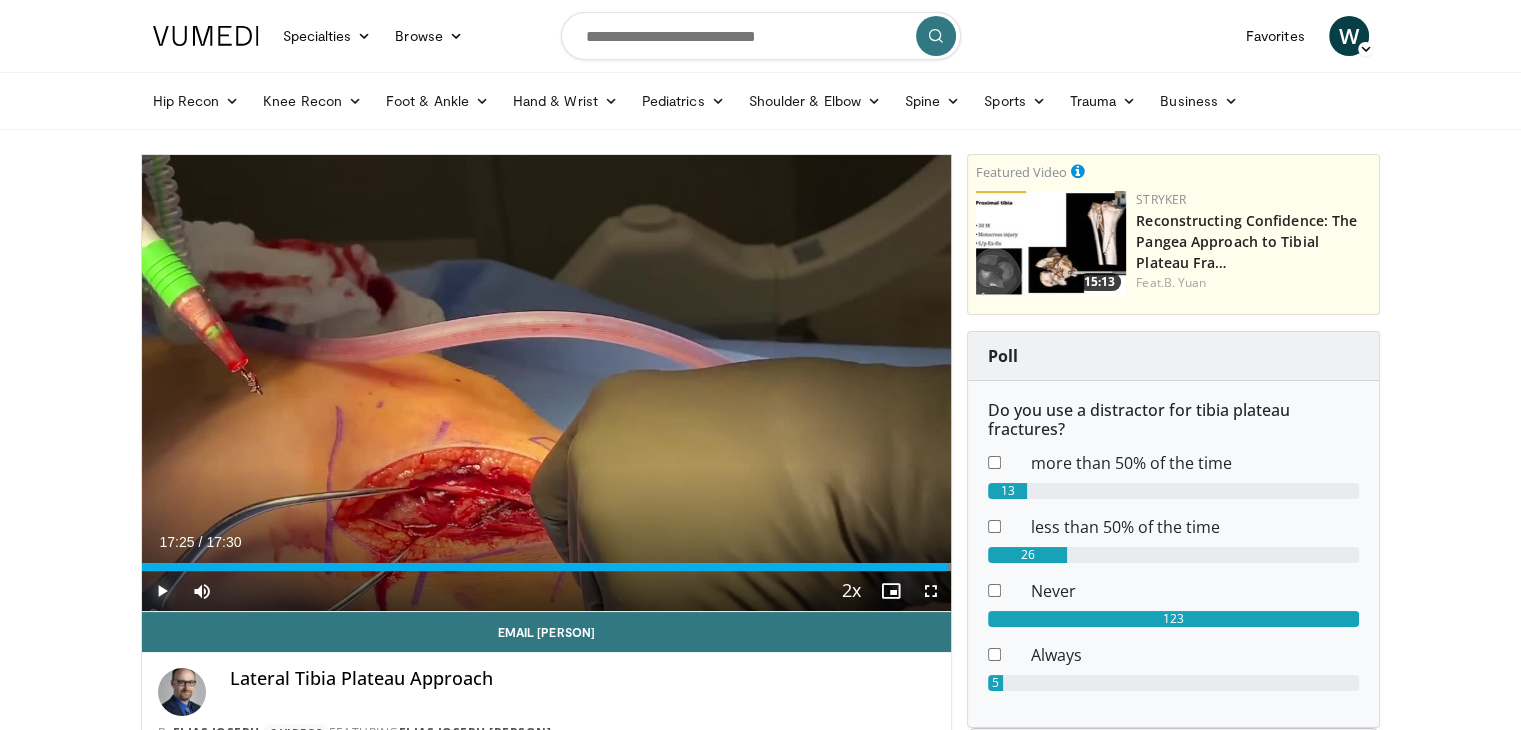 click at bounding box center [162, 591] 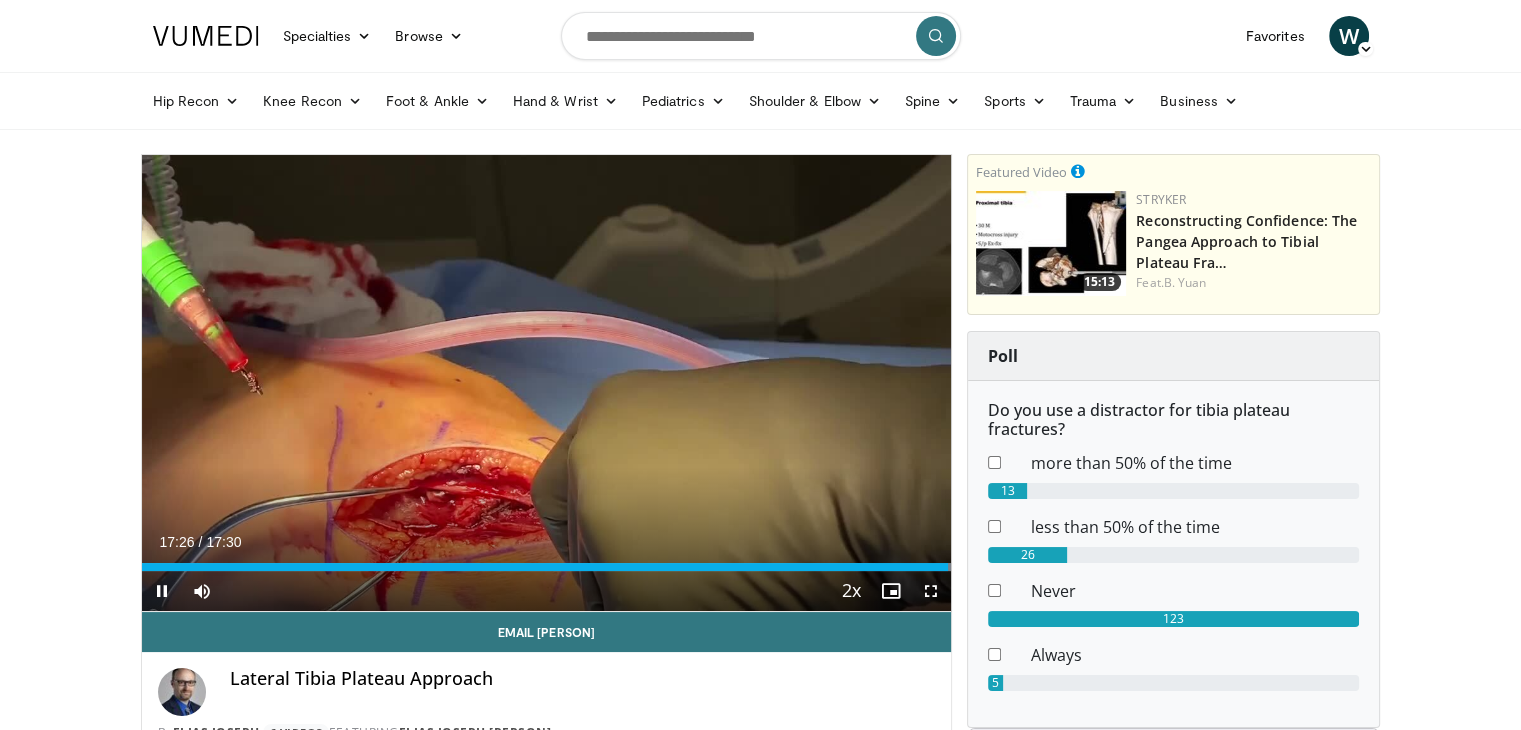 click on "**********" at bounding box center [547, 383] 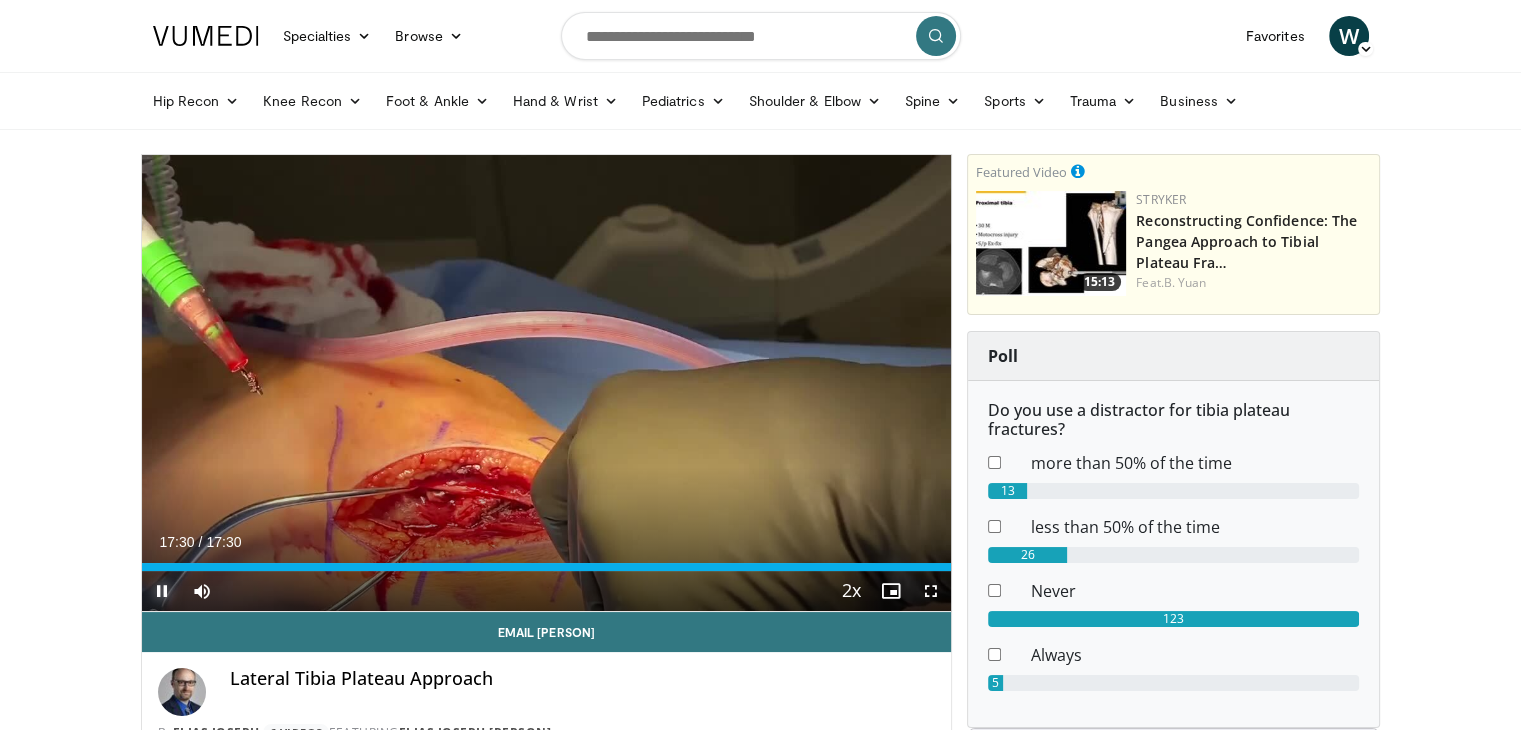 click at bounding box center [162, 591] 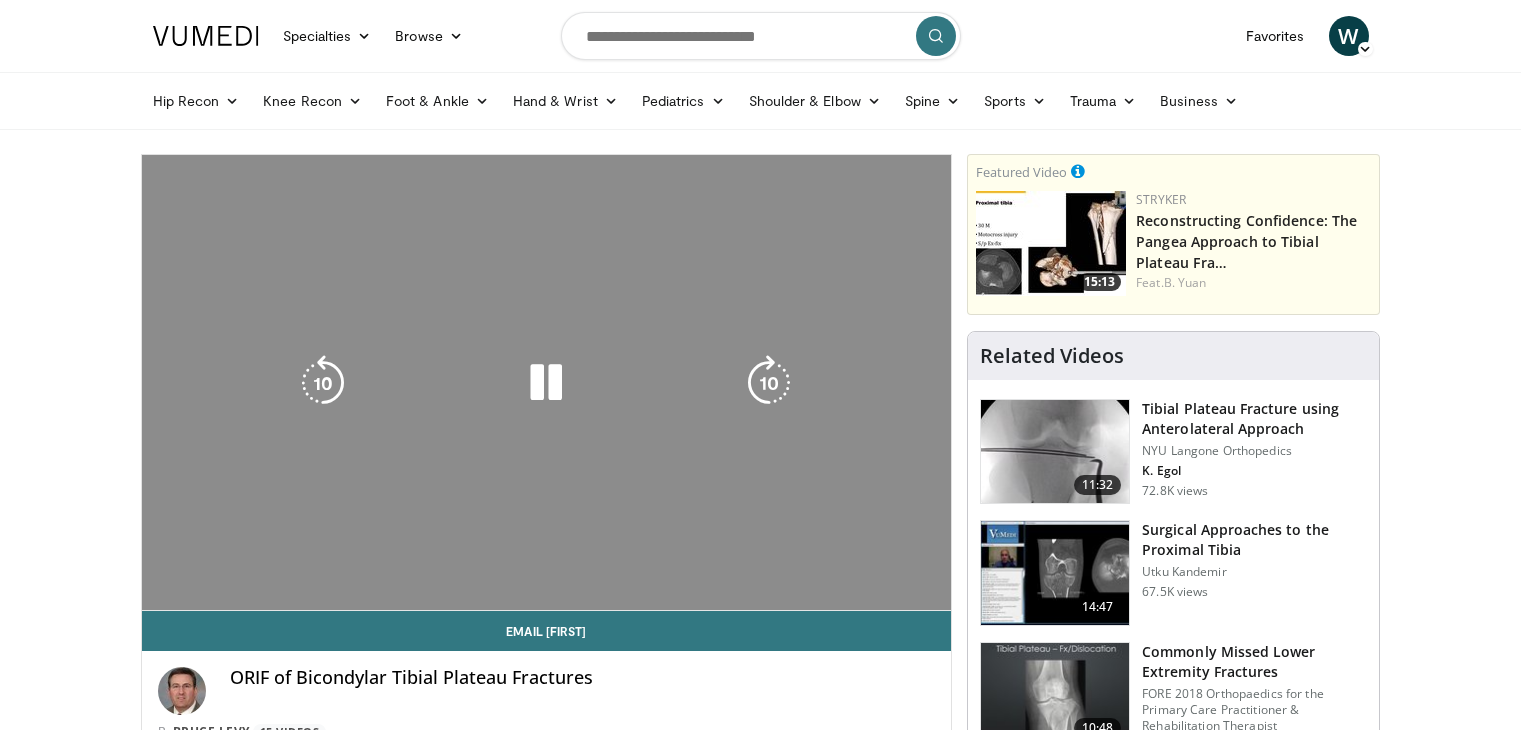 scroll, scrollTop: 0, scrollLeft: 0, axis: both 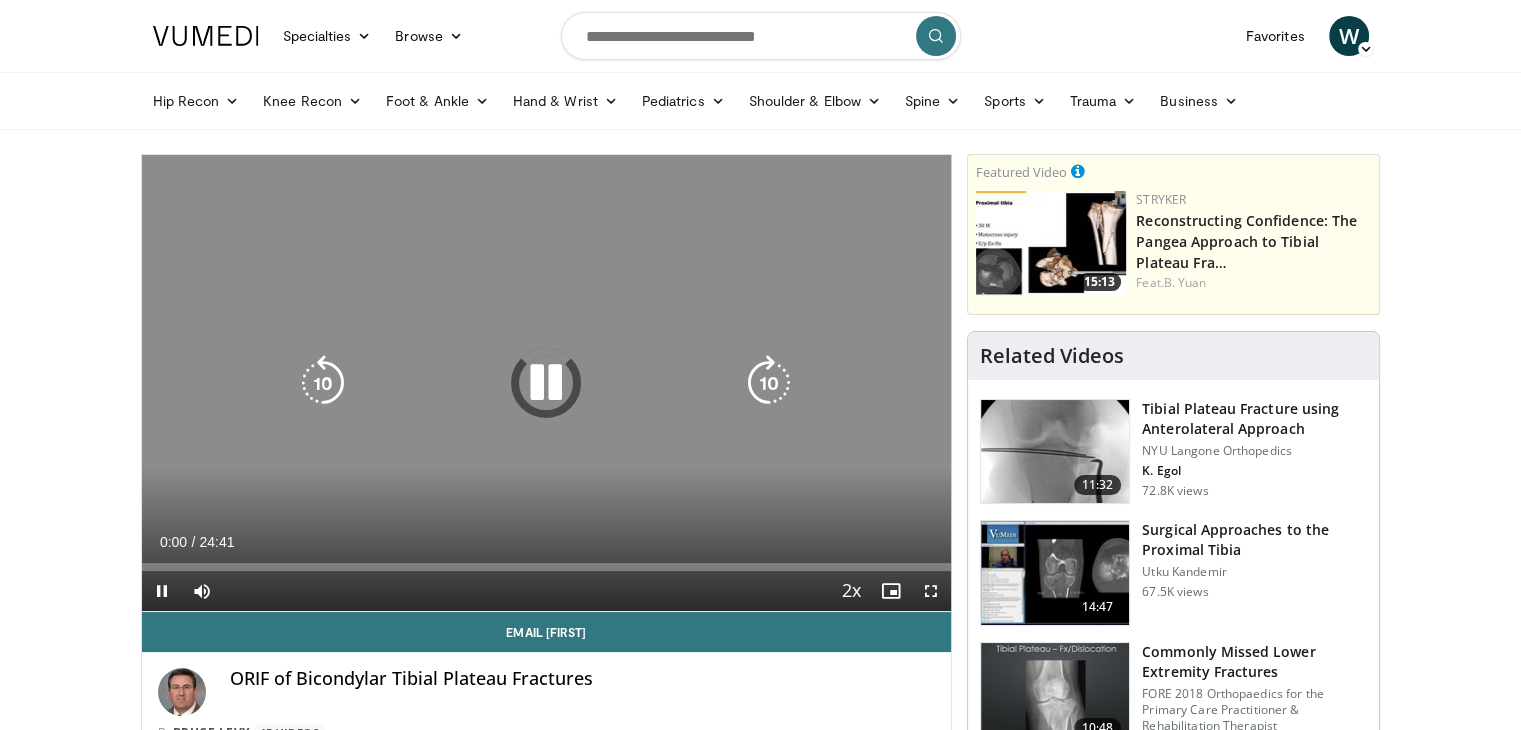 click at bounding box center (546, 383) 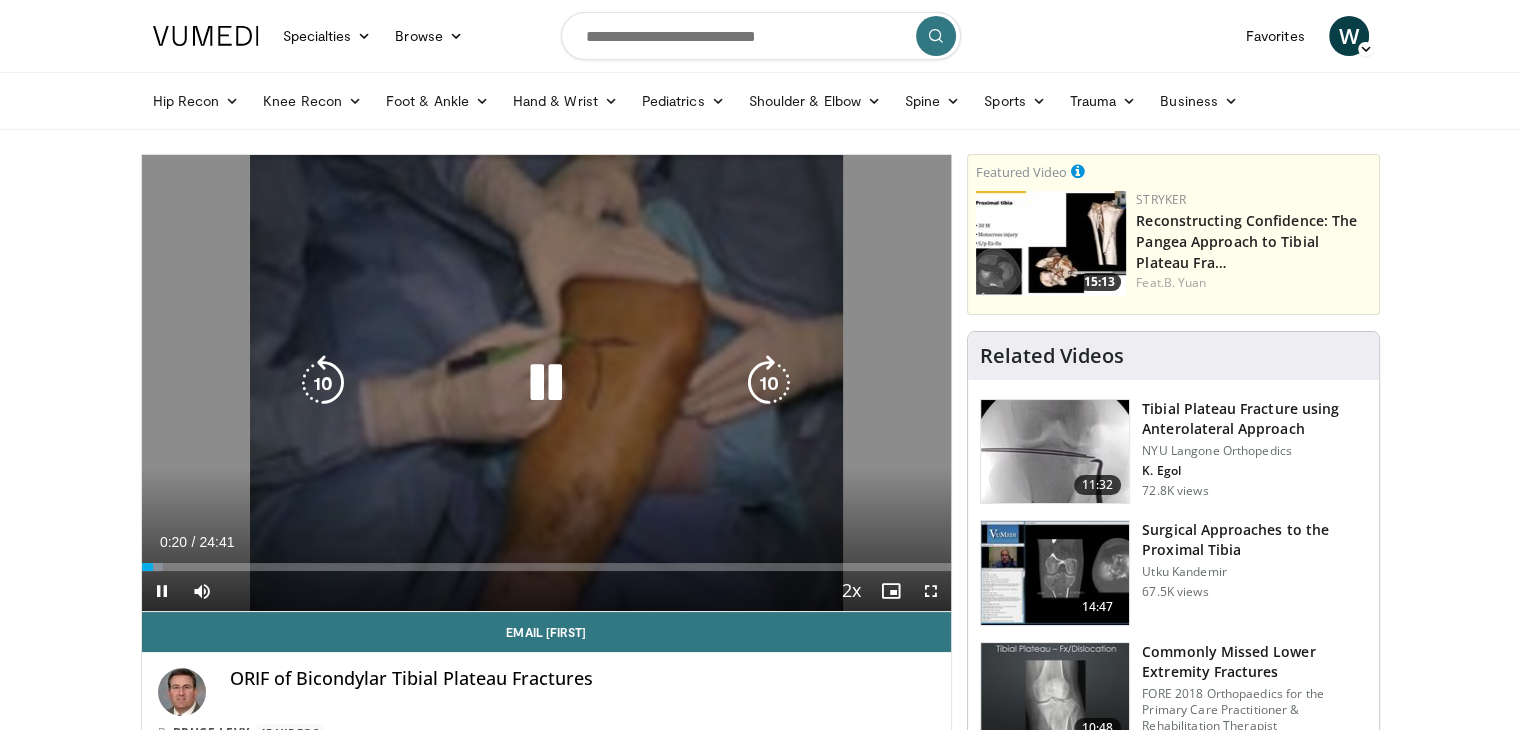 click at bounding box center (546, 383) 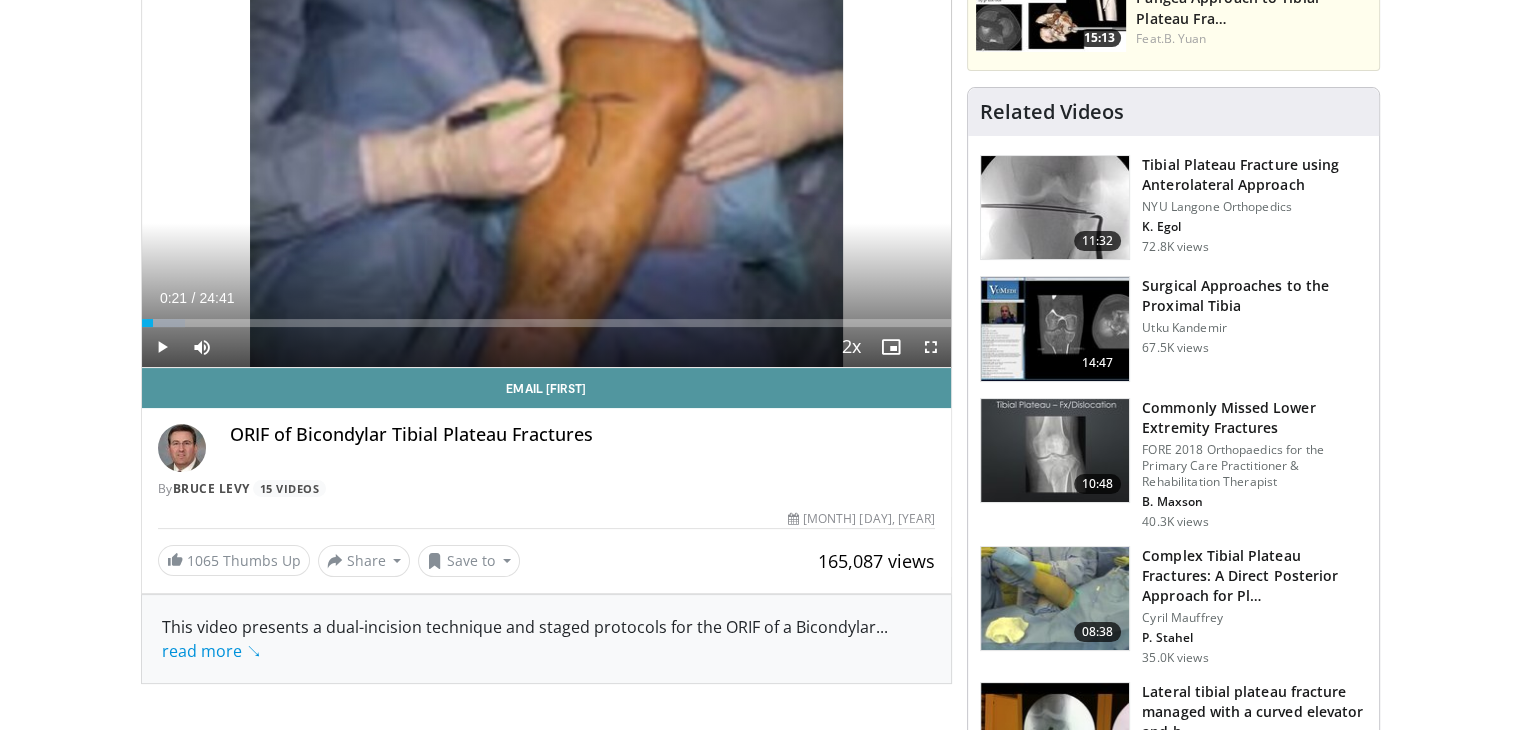 scroll, scrollTop: 272, scrollLeft: 0, axis: vertical 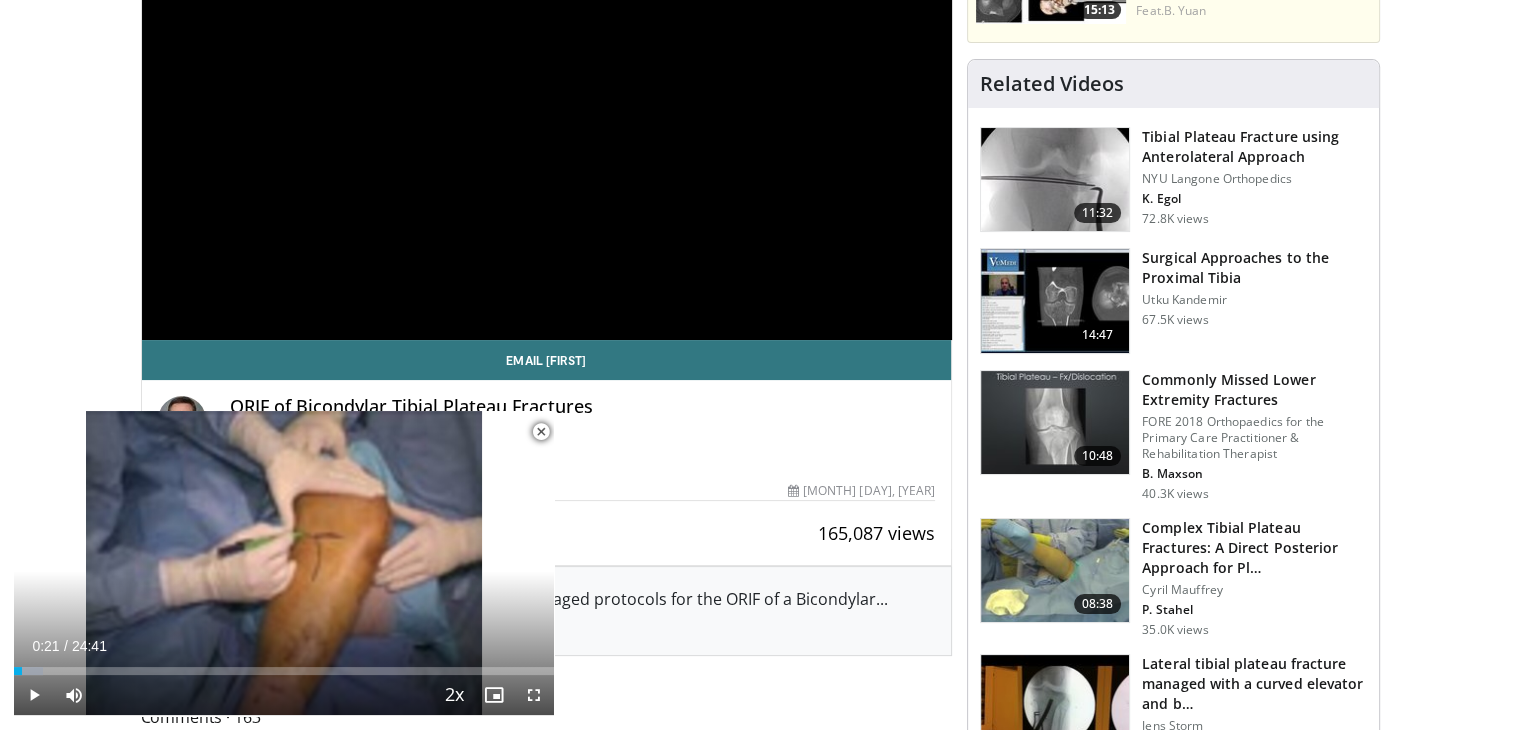 click at bounding box center (541, 432) 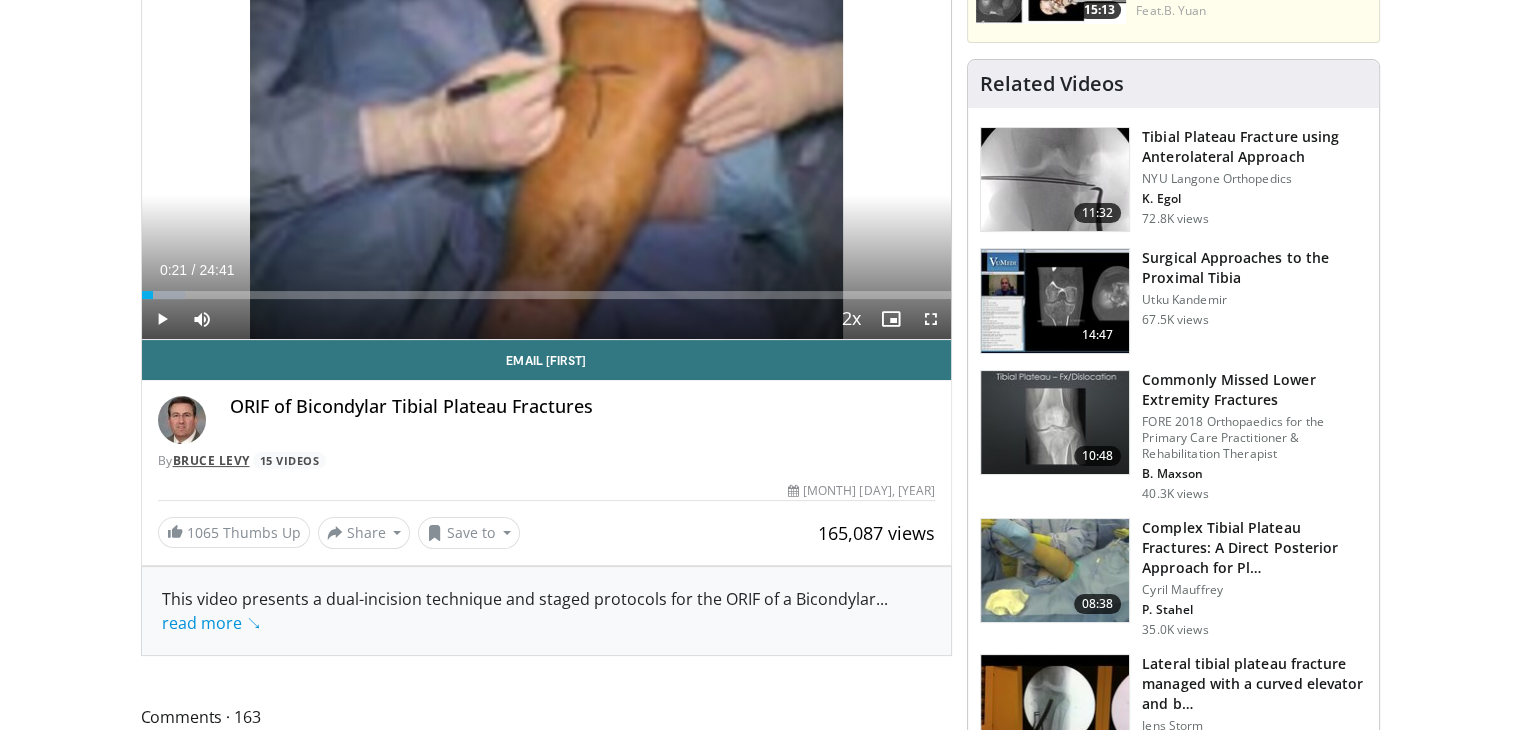 click on "Bruce Levy" at bounding box center (211, 460) 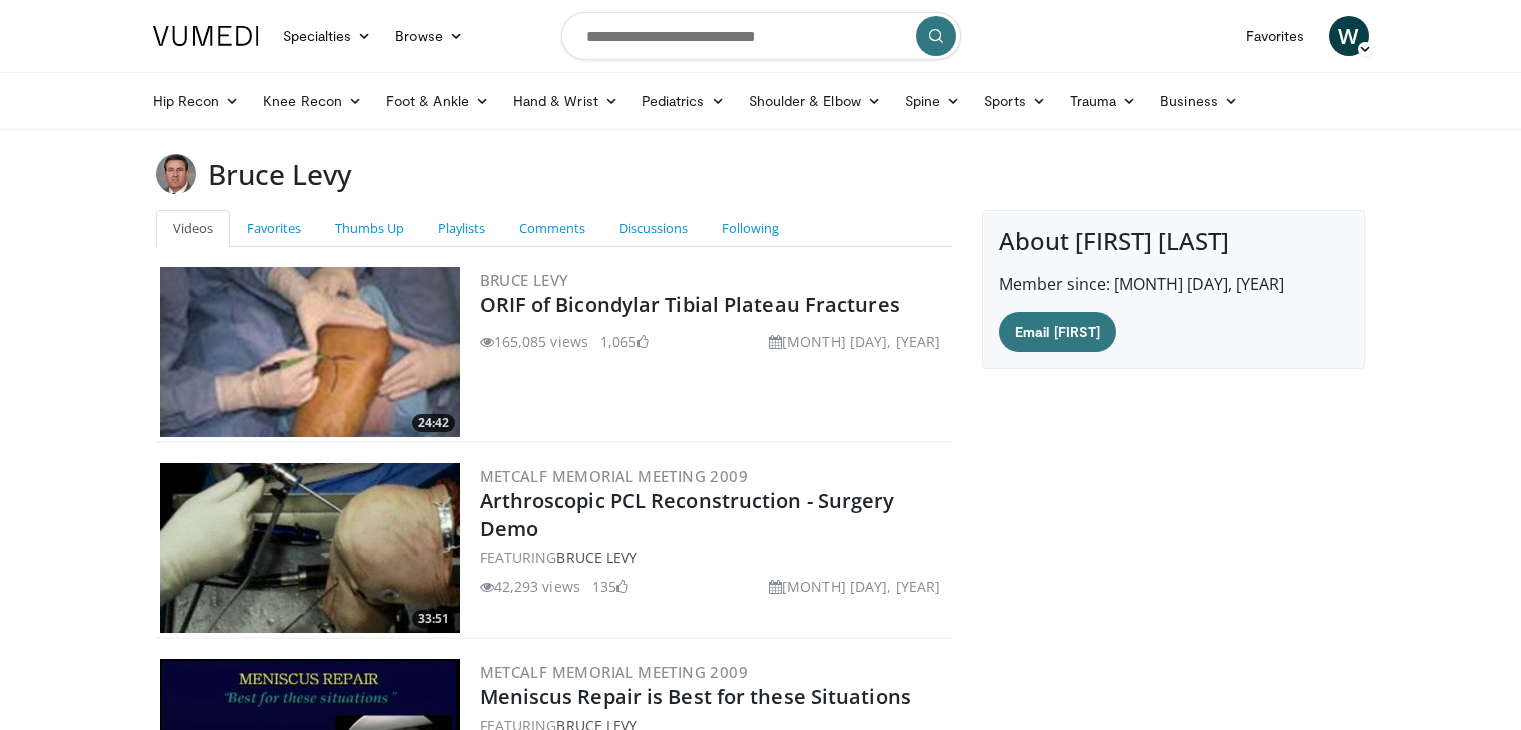 scroll, scrollTop: 0, scrollLeft: 0, axis: both 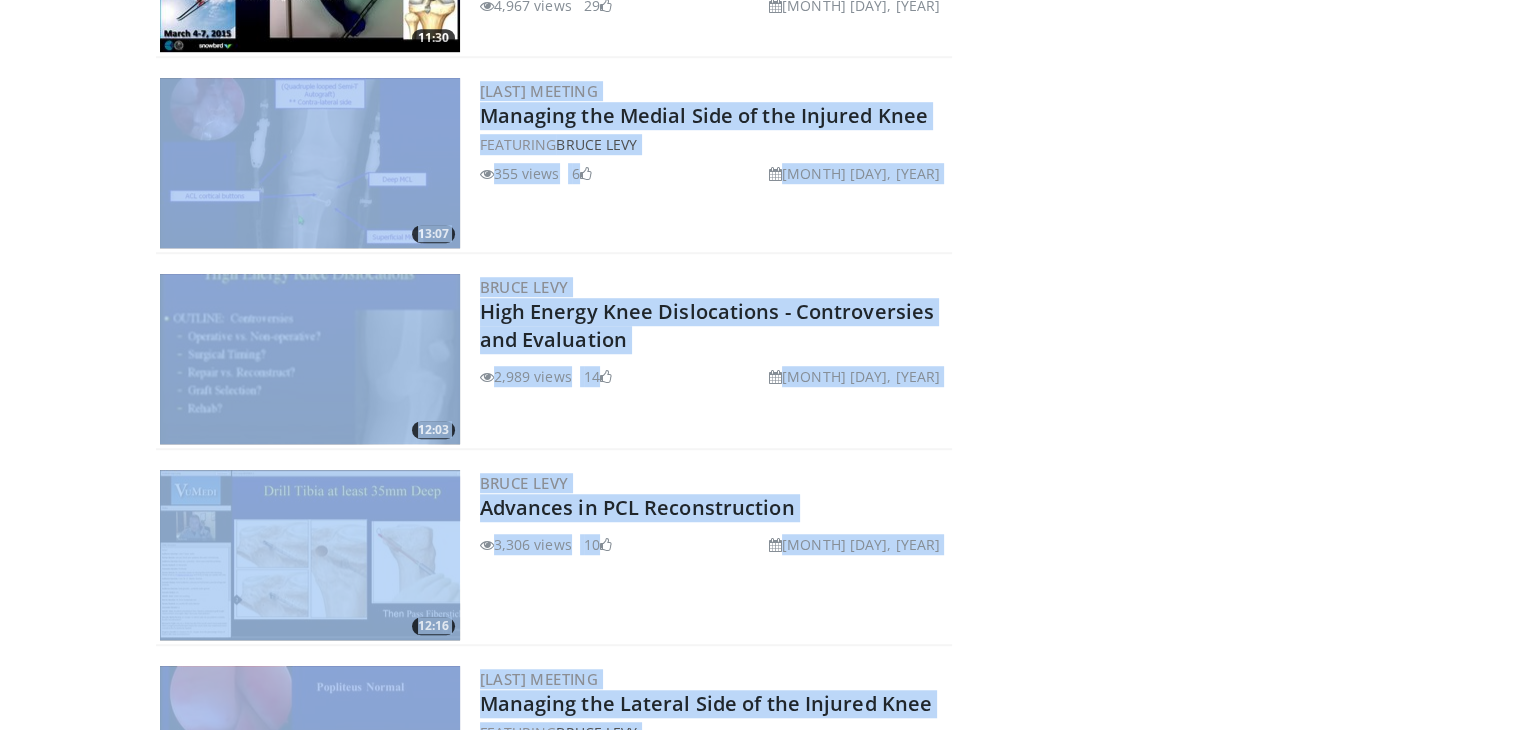 drag, startPoint x: 944, startPoint y: 489, endPoint x: 760, endPoint y: -87, distance: 604.6751 